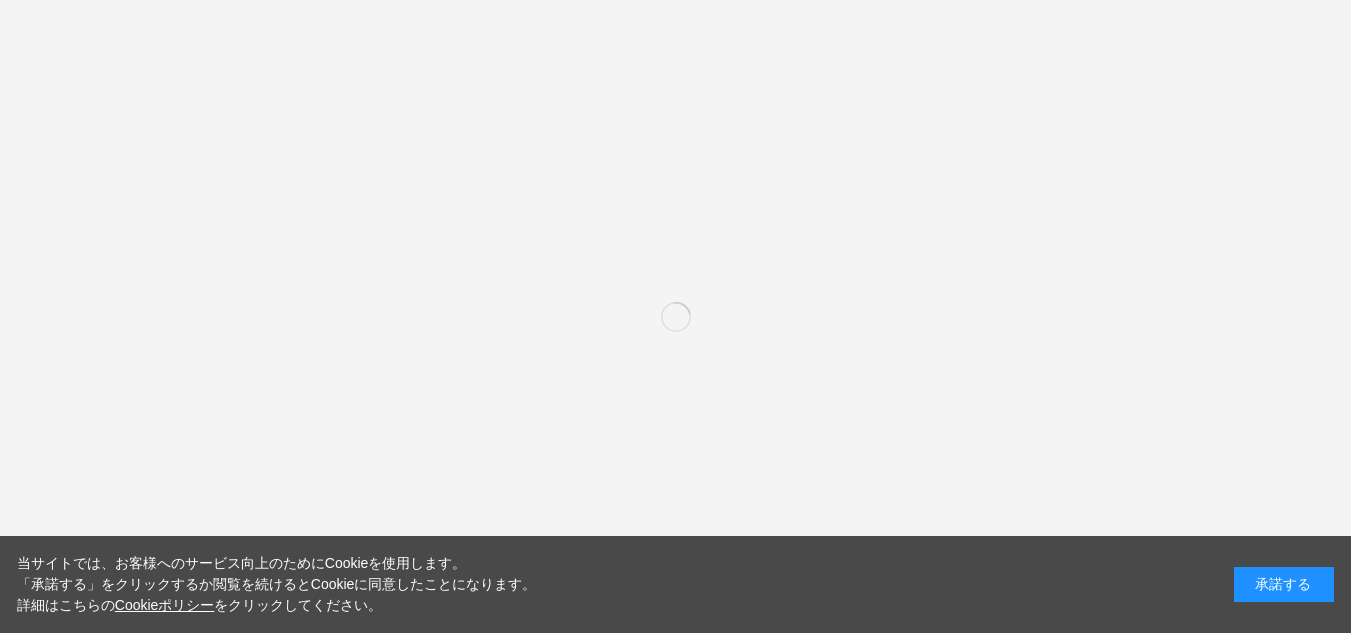 scroll, scrollTop: 0, scrollLeft: 0, axis: both 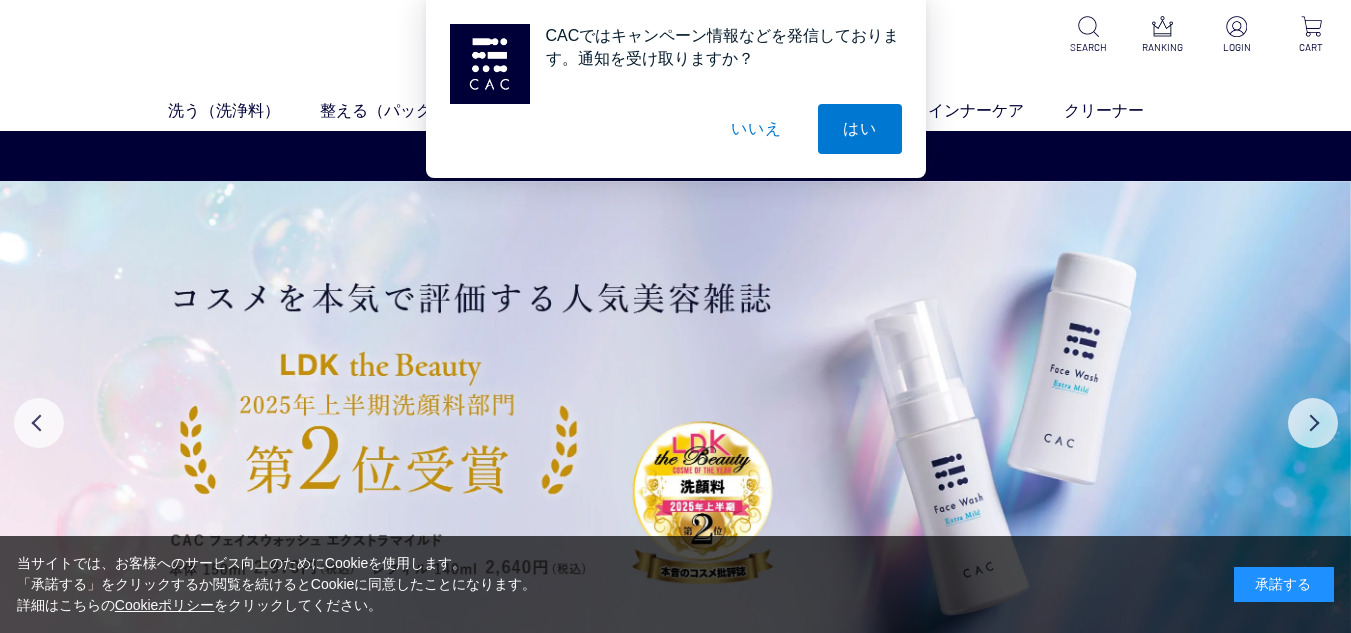 click on "いいえ" at bounding box center [756, 129] 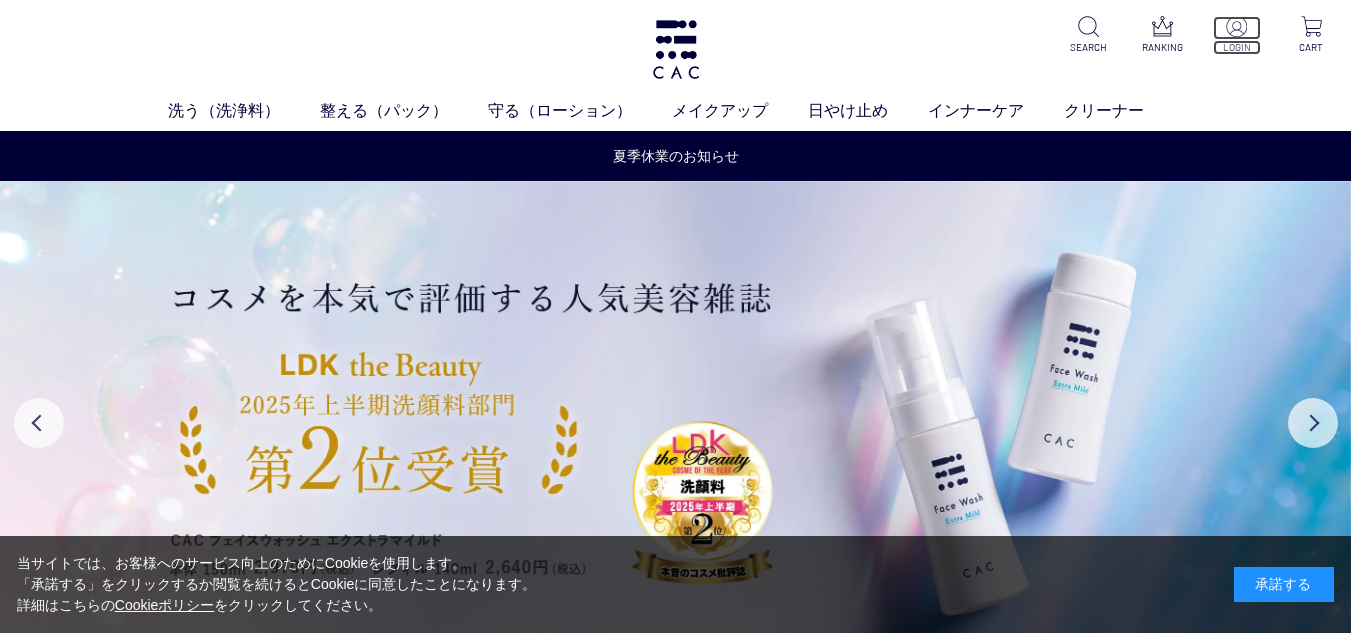 click at bounding box center (1236, 26) 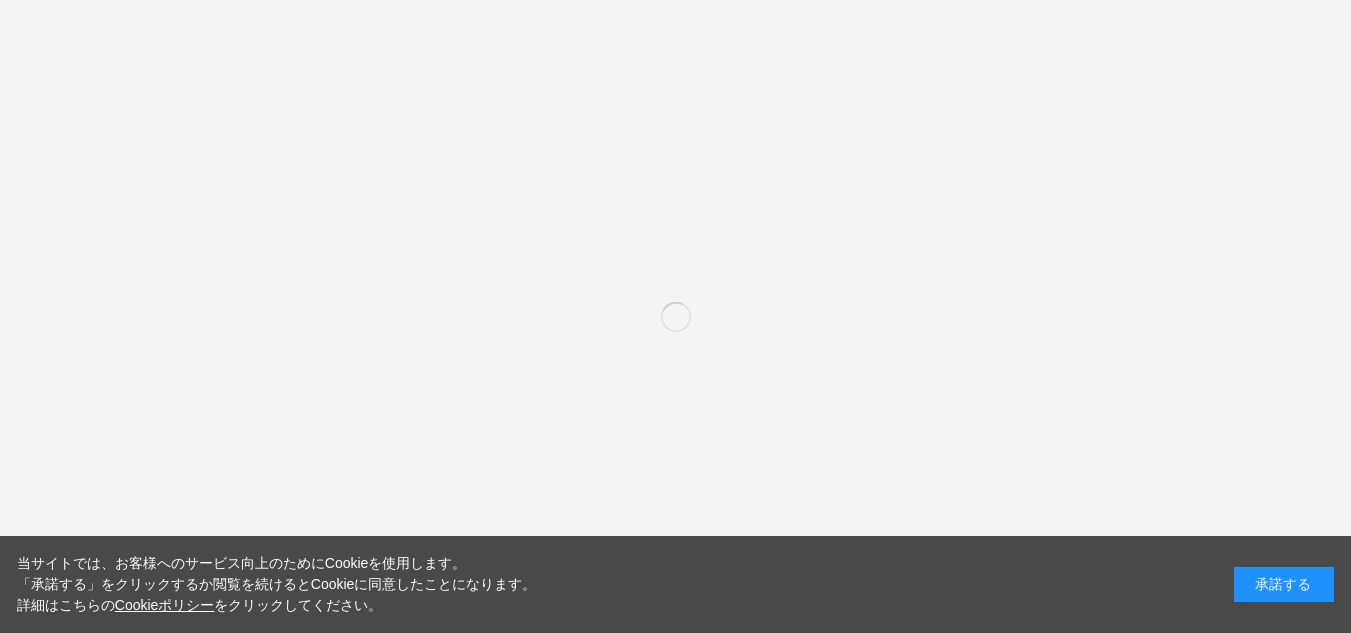 scroll, scrollTop: 0, scrollLeft: 0, axis: both 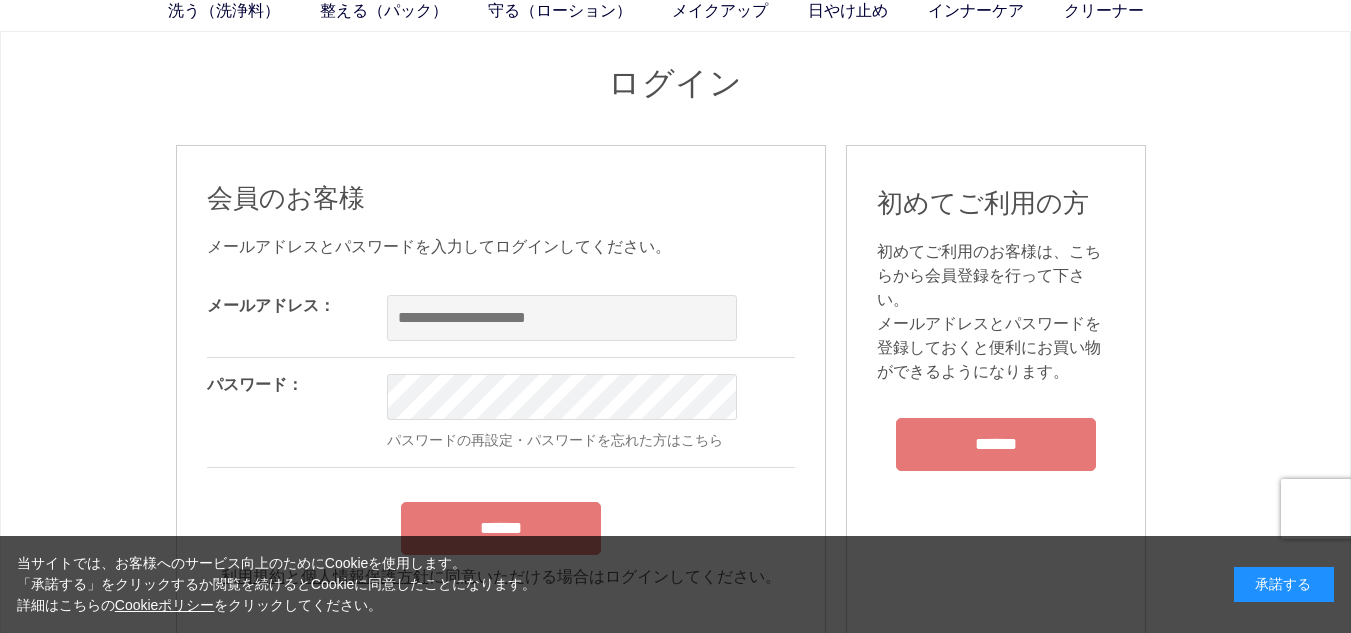 click on "******" at bounding box center [996, 444] 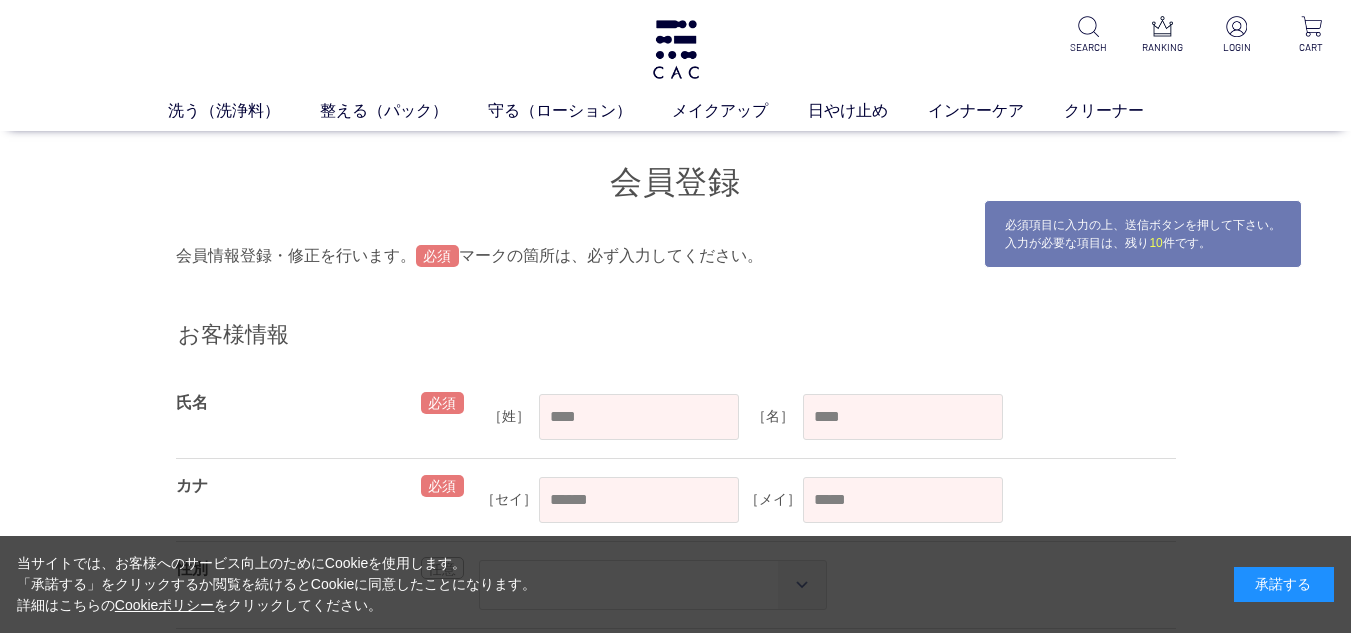 scroll, scrollTop: 0, scrollLeft: 0, axis: both 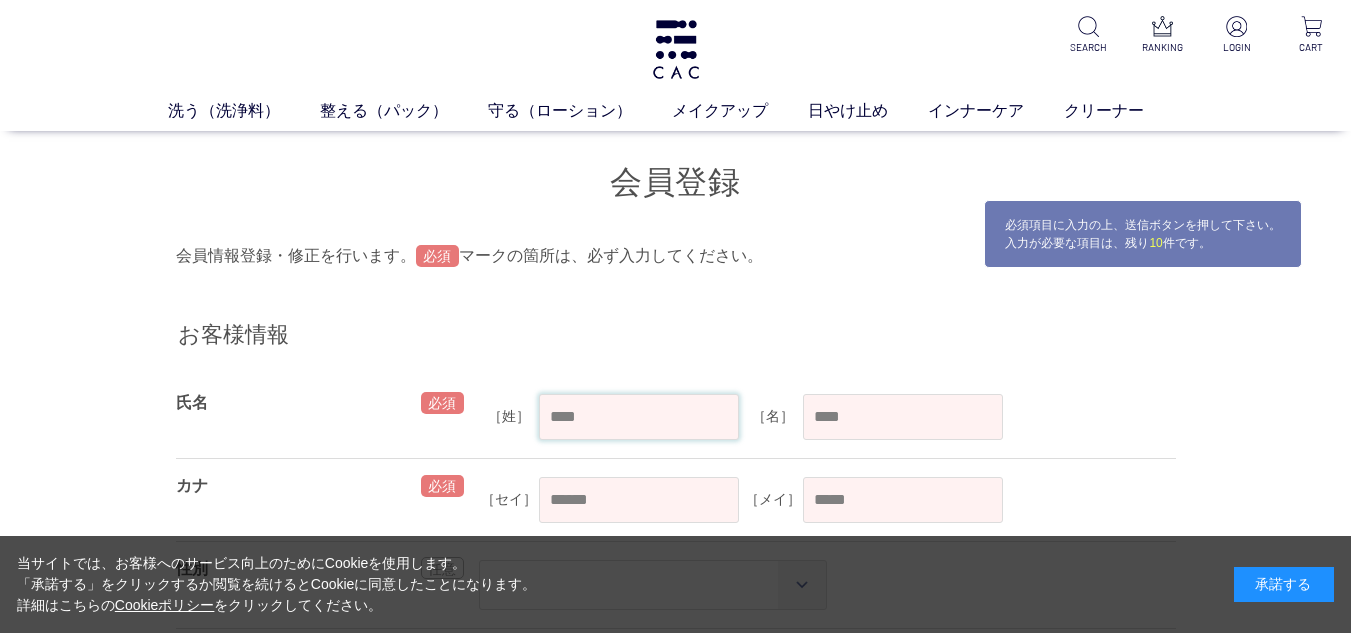 click at bounding box center (639, 417) 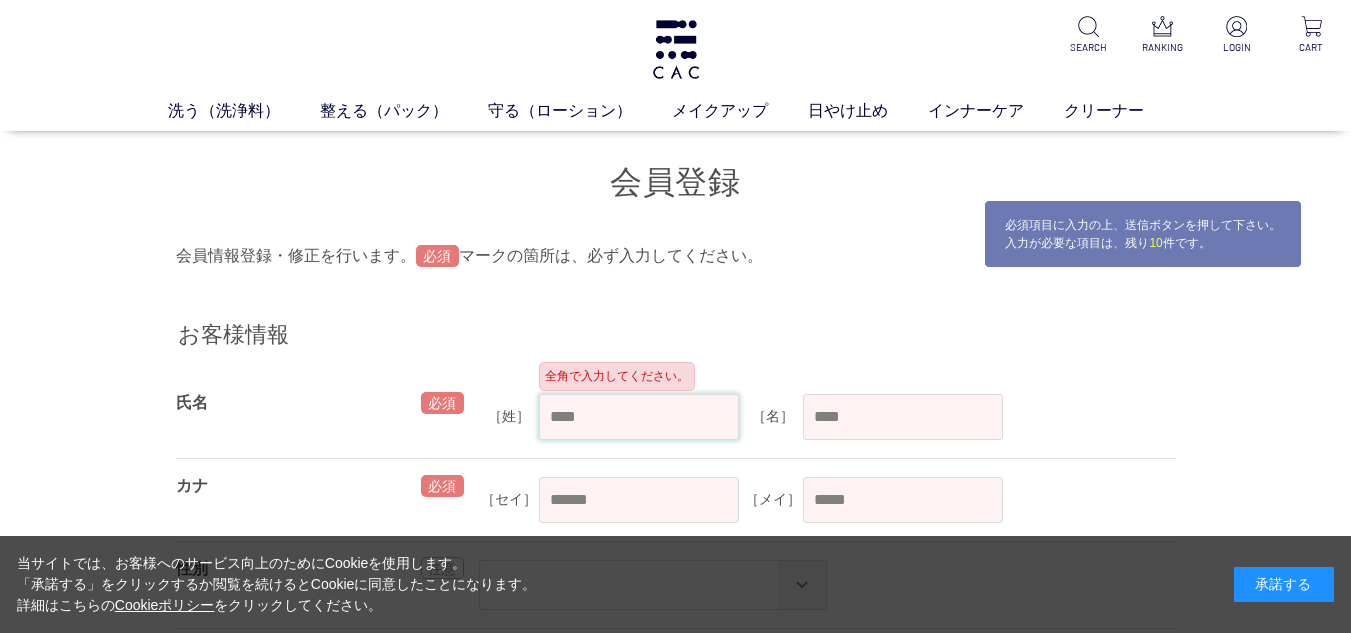 paste on "**" 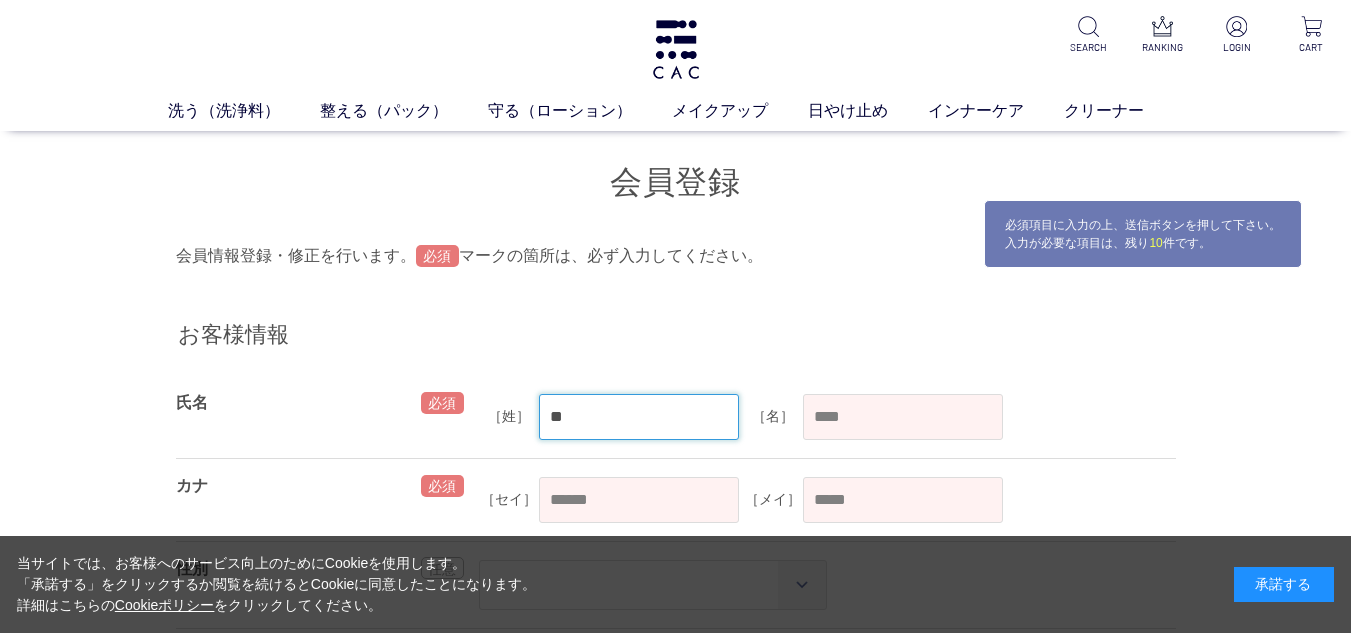 type on "**" 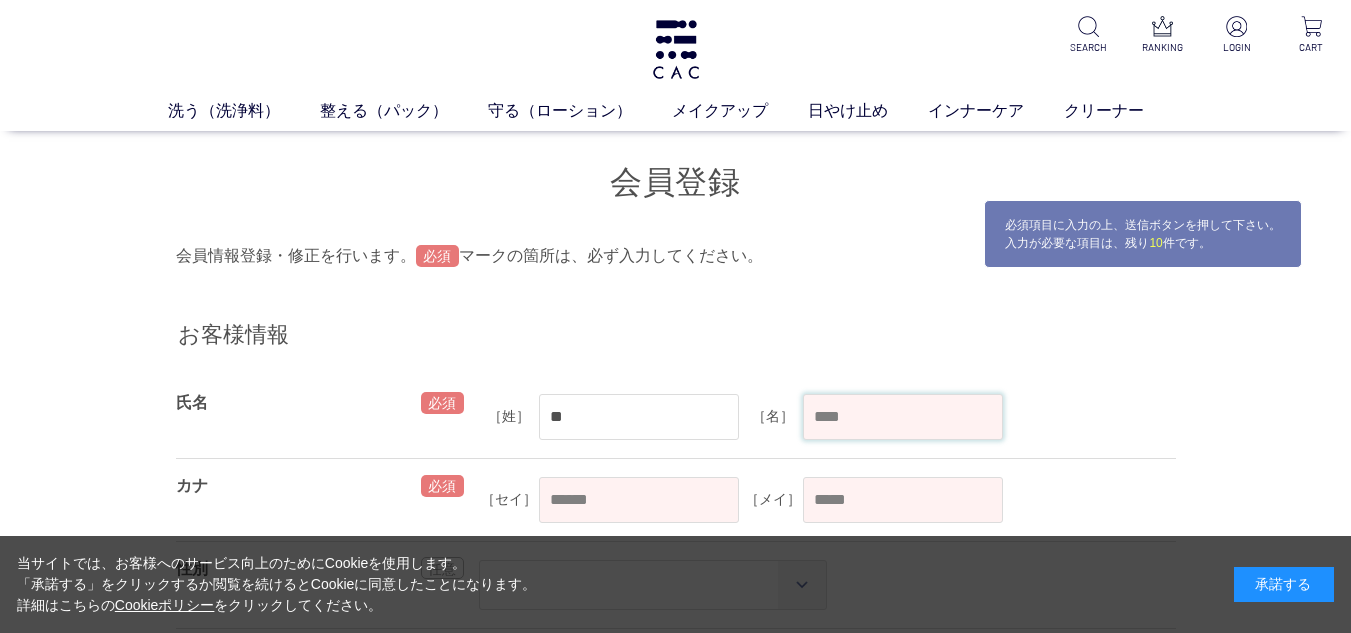 click at bounding box center (903, 417) 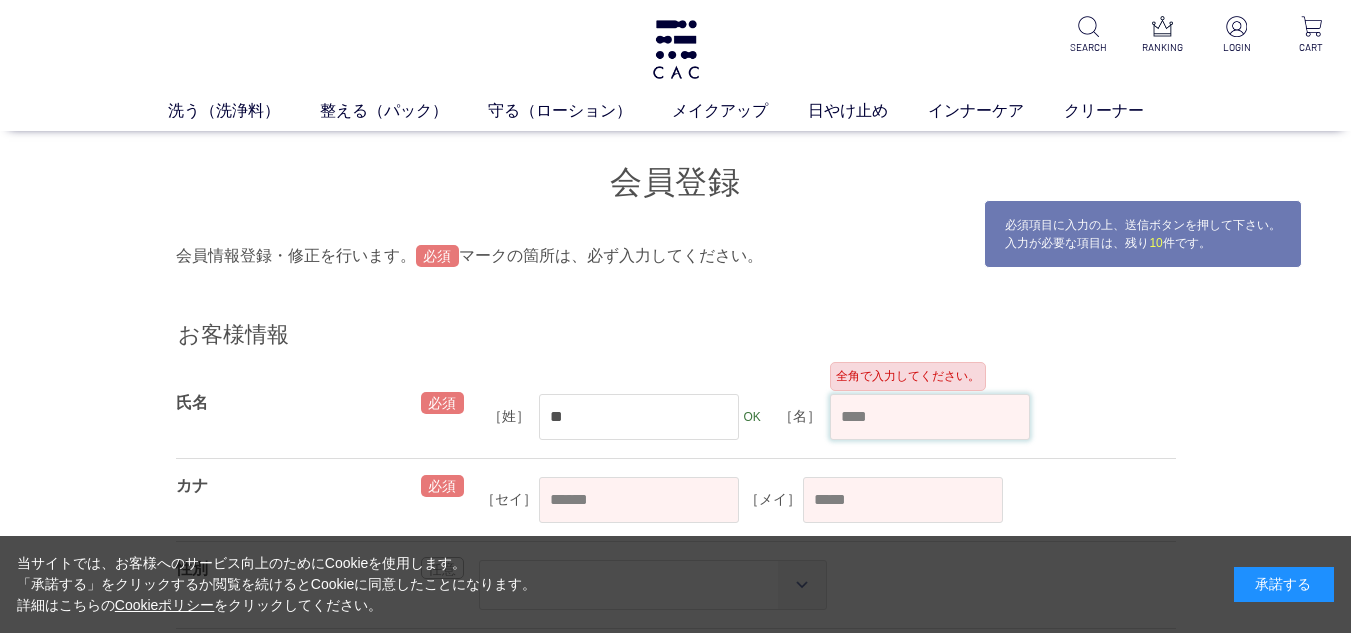 paste on "**" 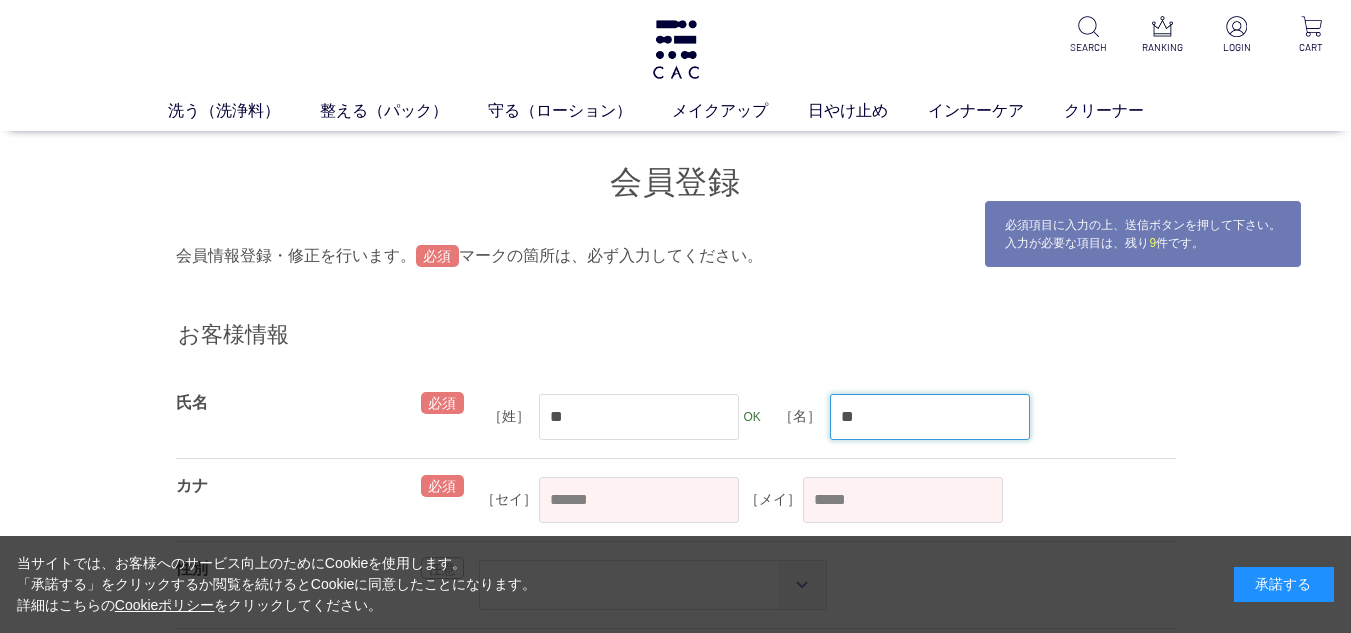 type on "**" 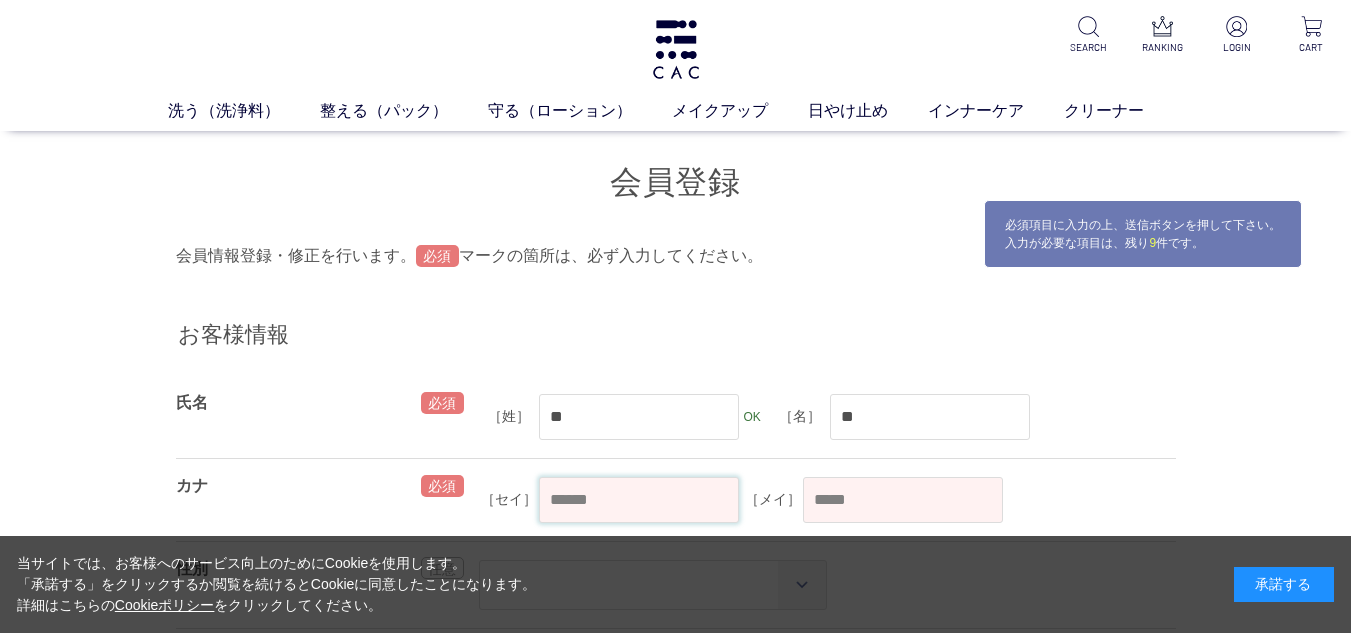 click at bounding box center (639, 500) 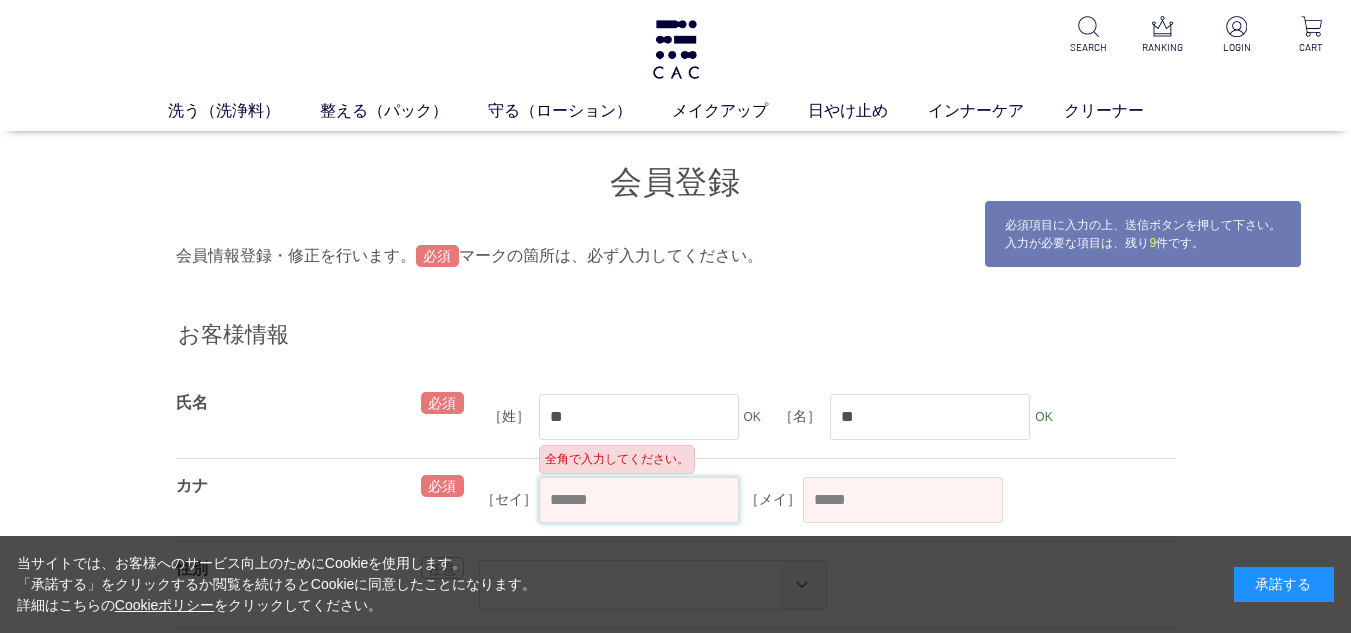 paste on "****" 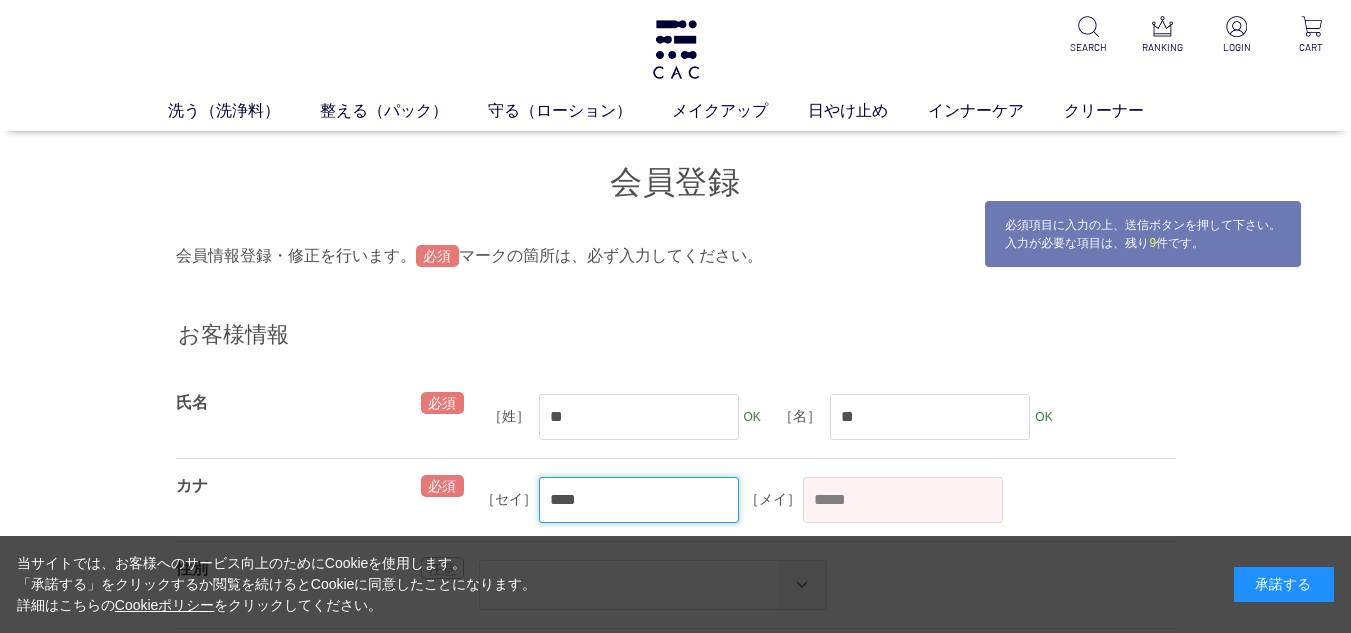 scroll, scrollTop: 100, scrollLeft: 0, axis: vertical 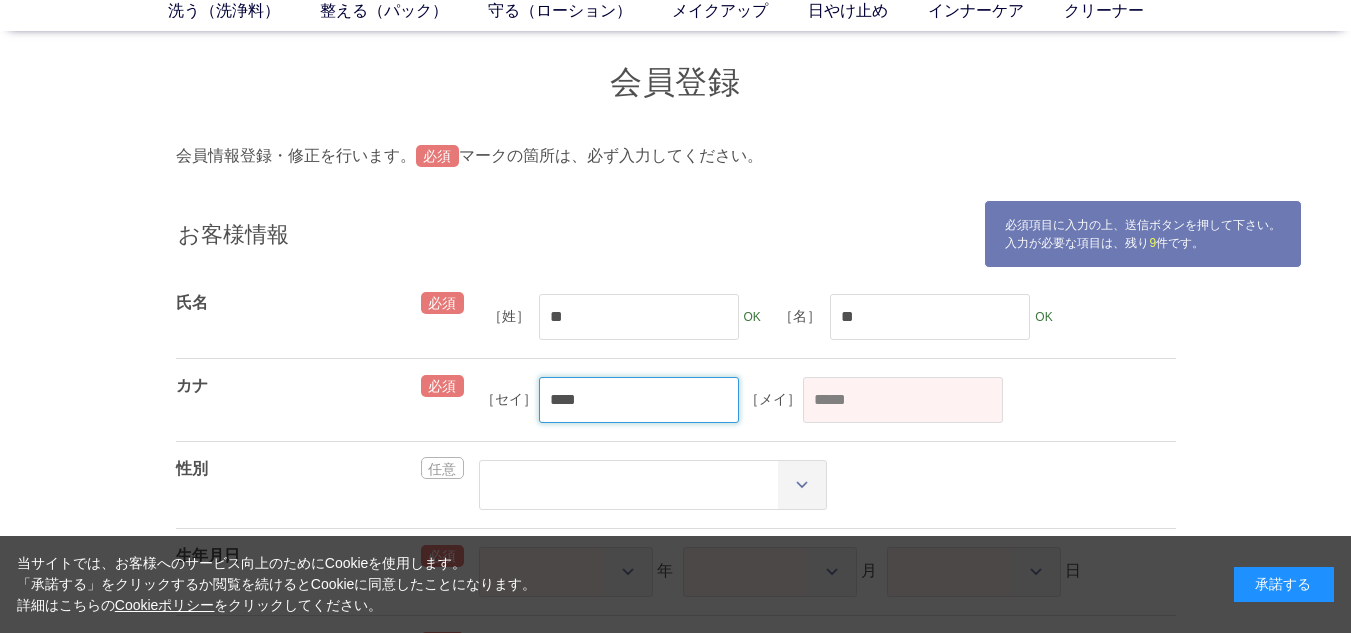 type on "****" 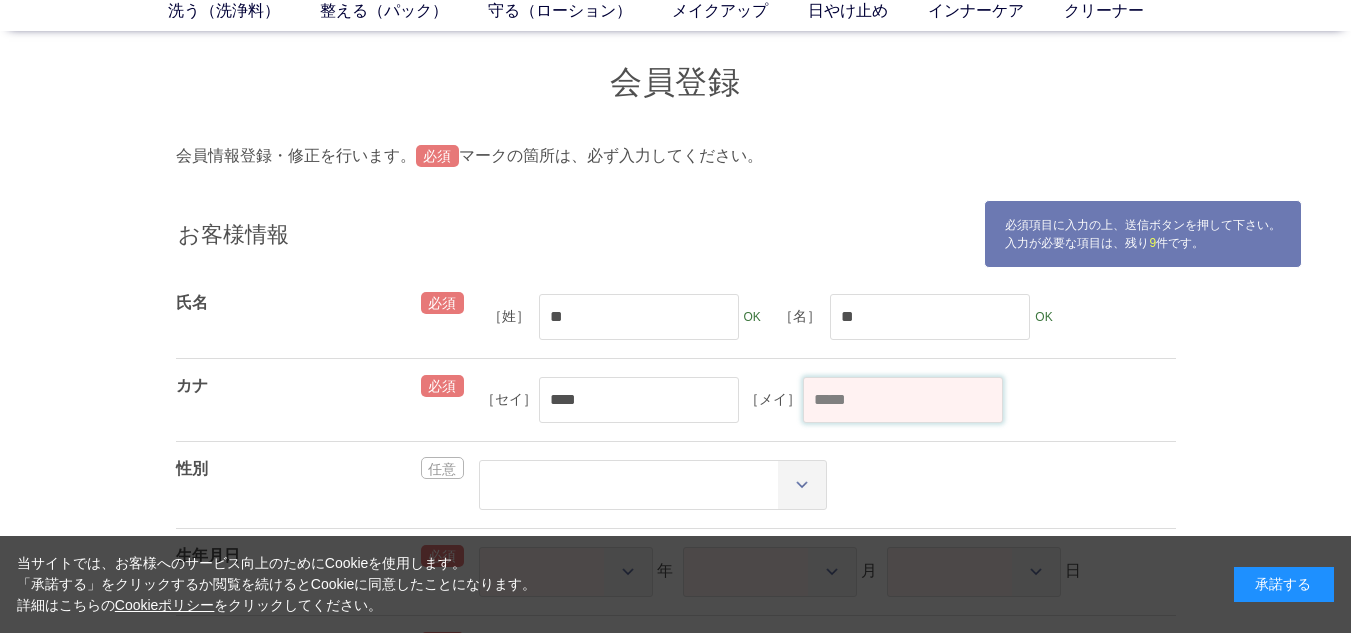 click at bounding box center (903, 400) 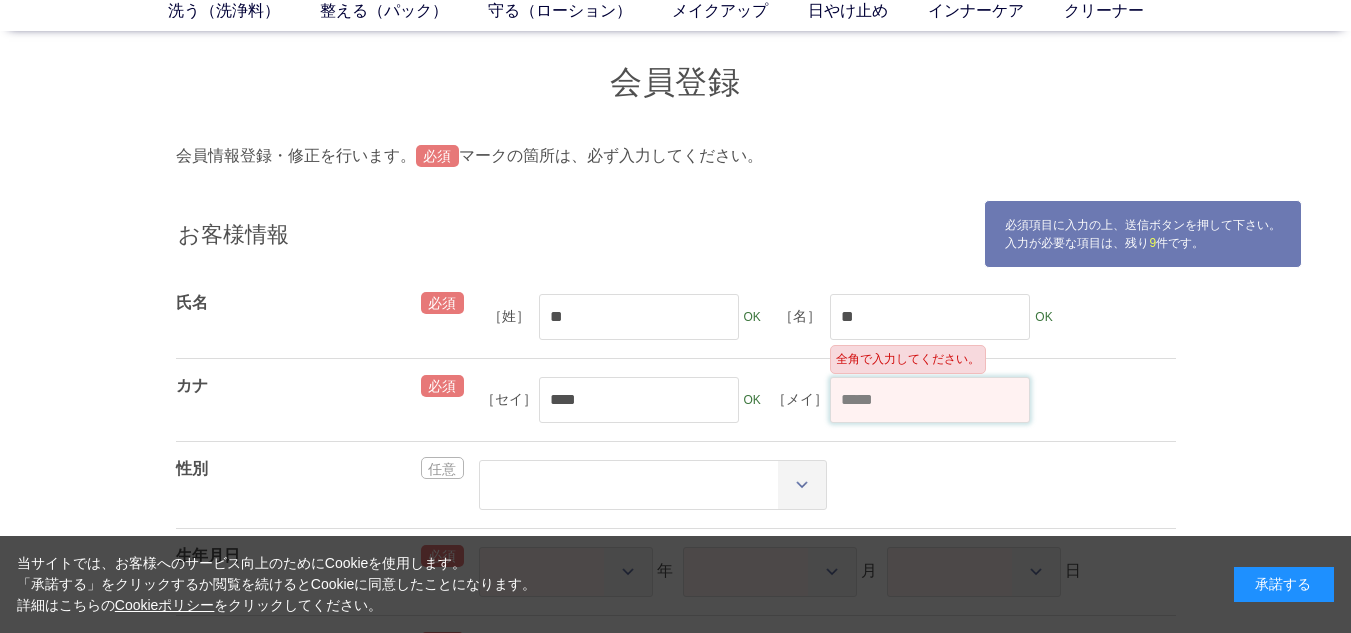paste on "****" 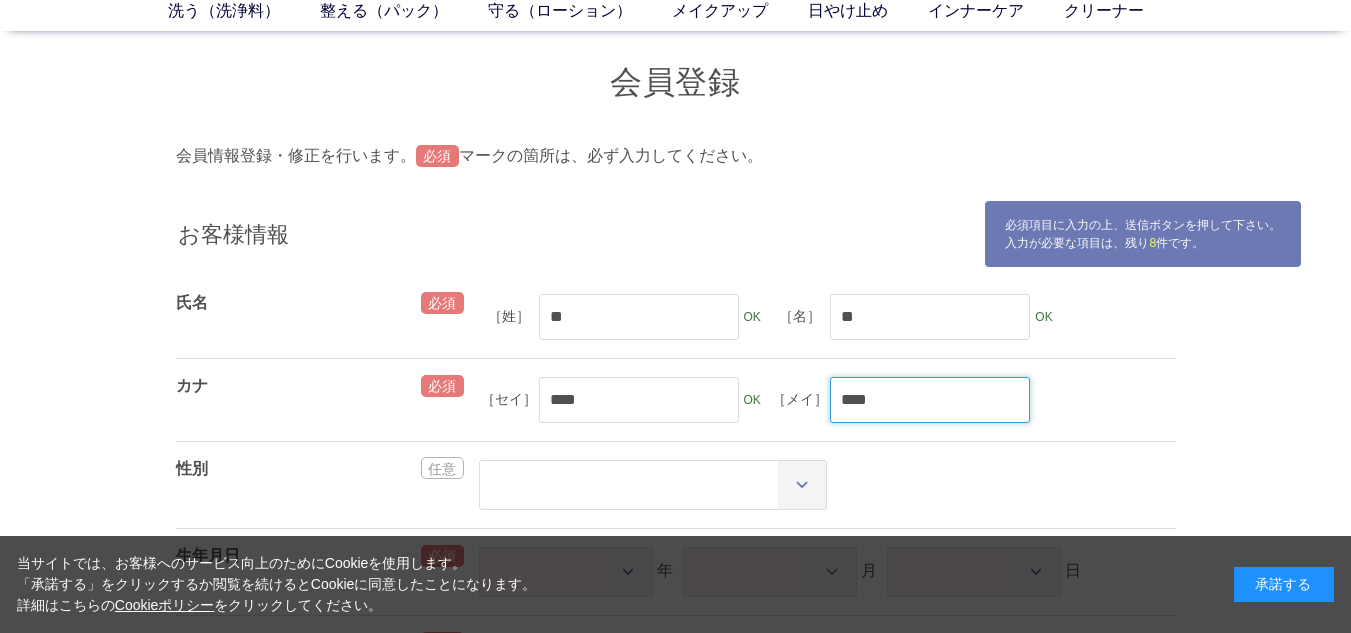 type on "****" 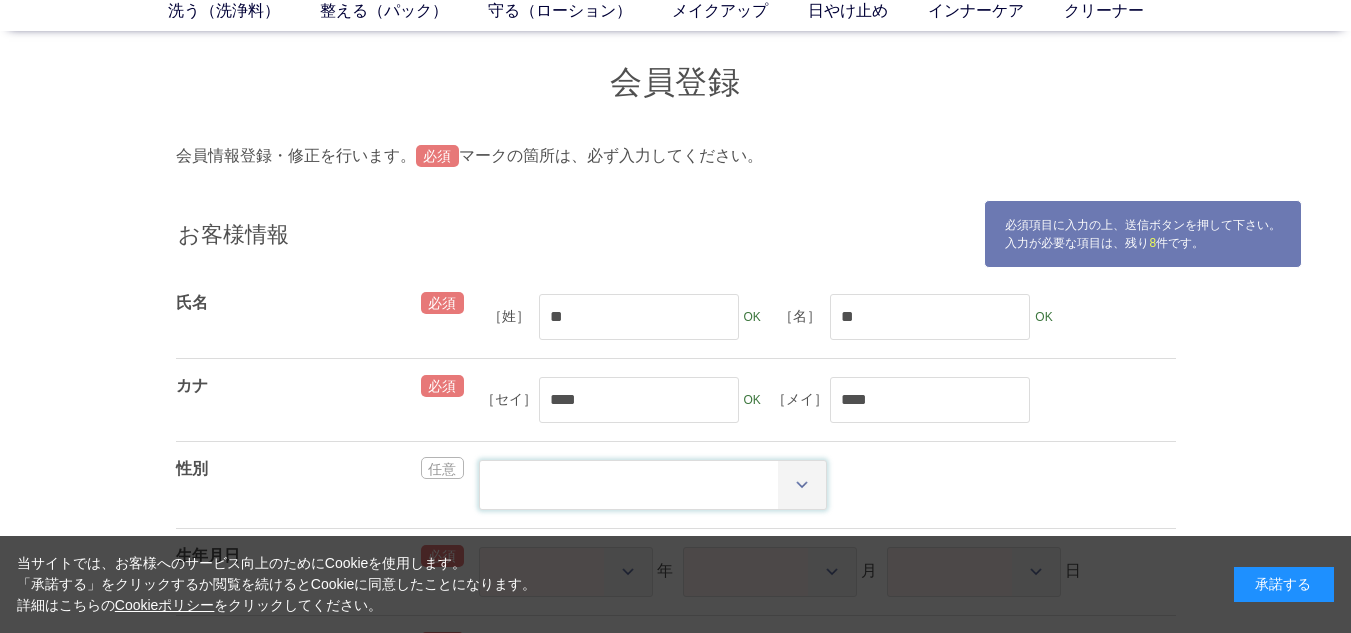 click on "** ** *****" at bounding box center [653, 485] 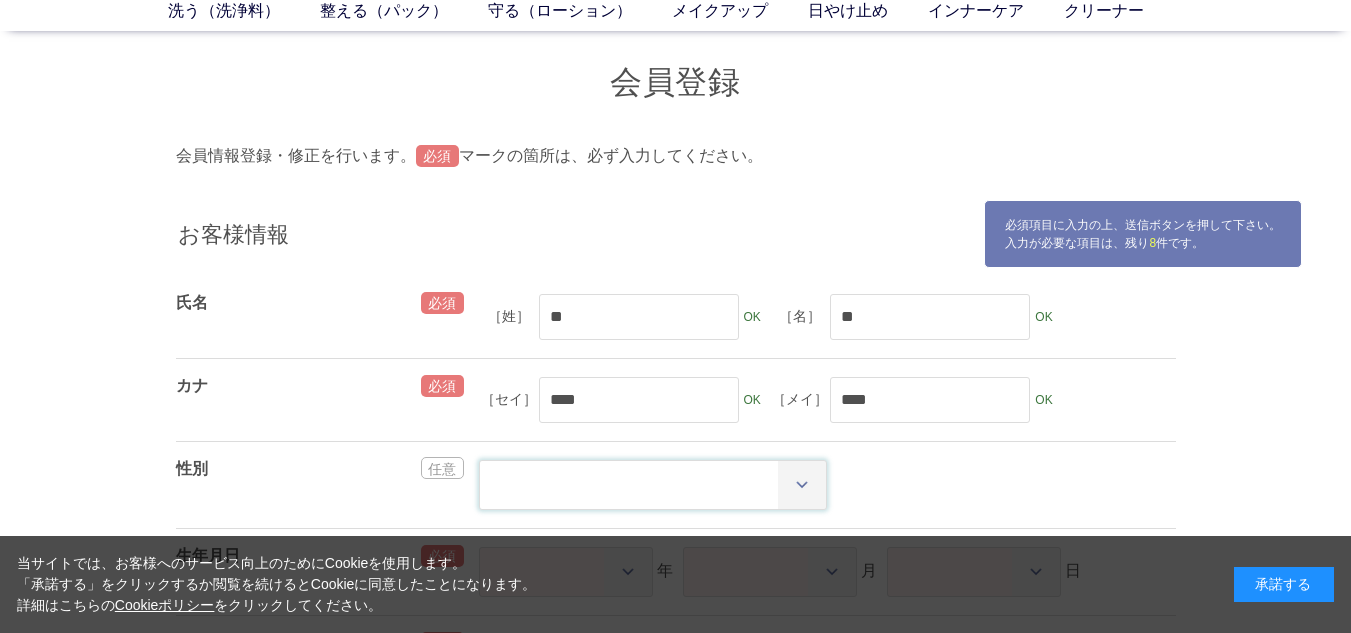 select on "*" 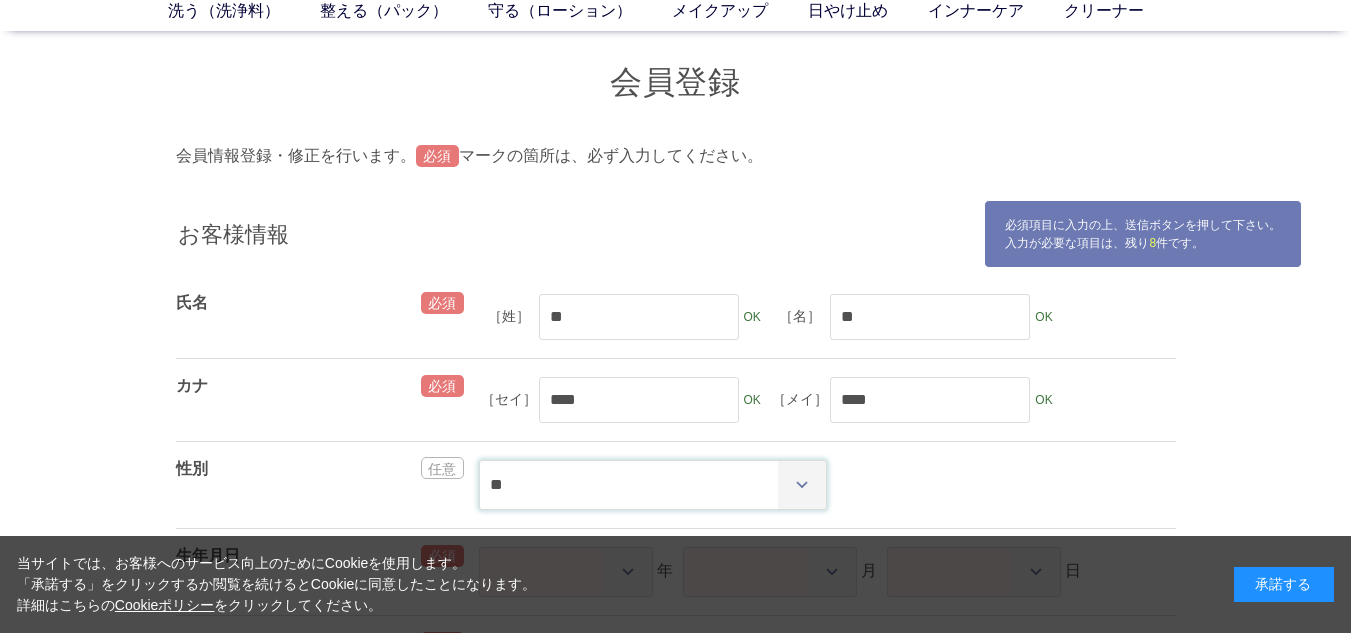 click on "** ** *****" at bounding box center [653, 485] 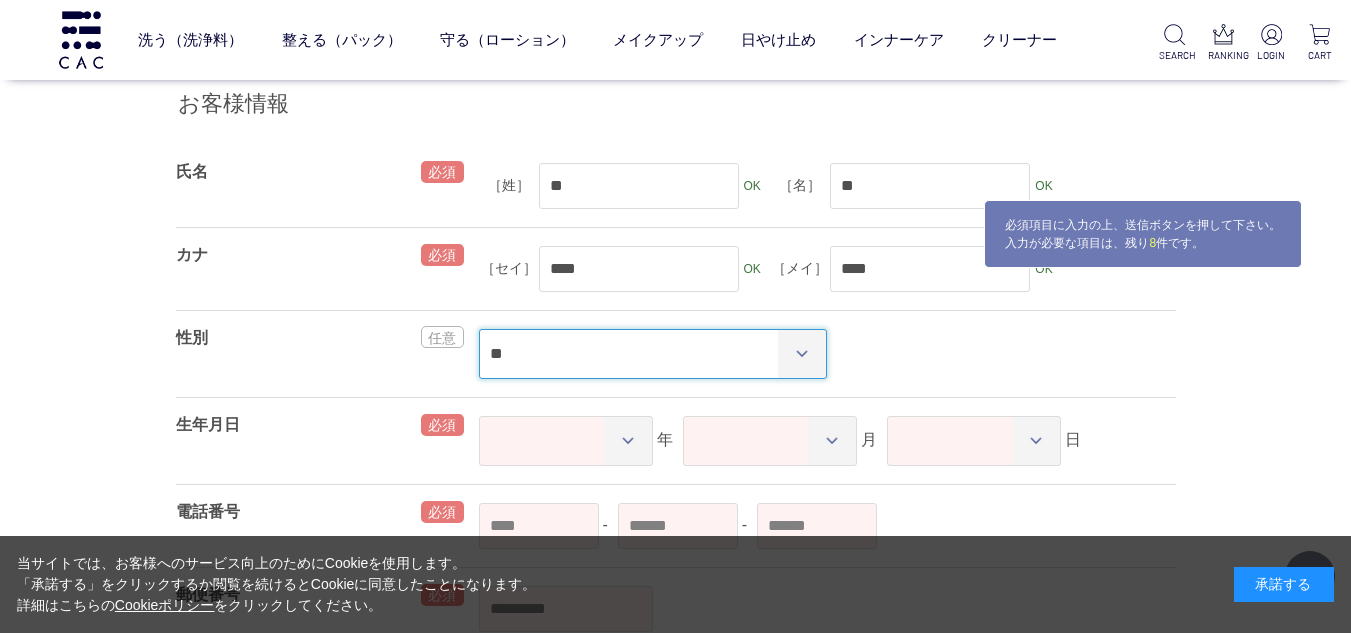 scroll, scrollTop: 300, scrollLeft: 0, axis: vertical 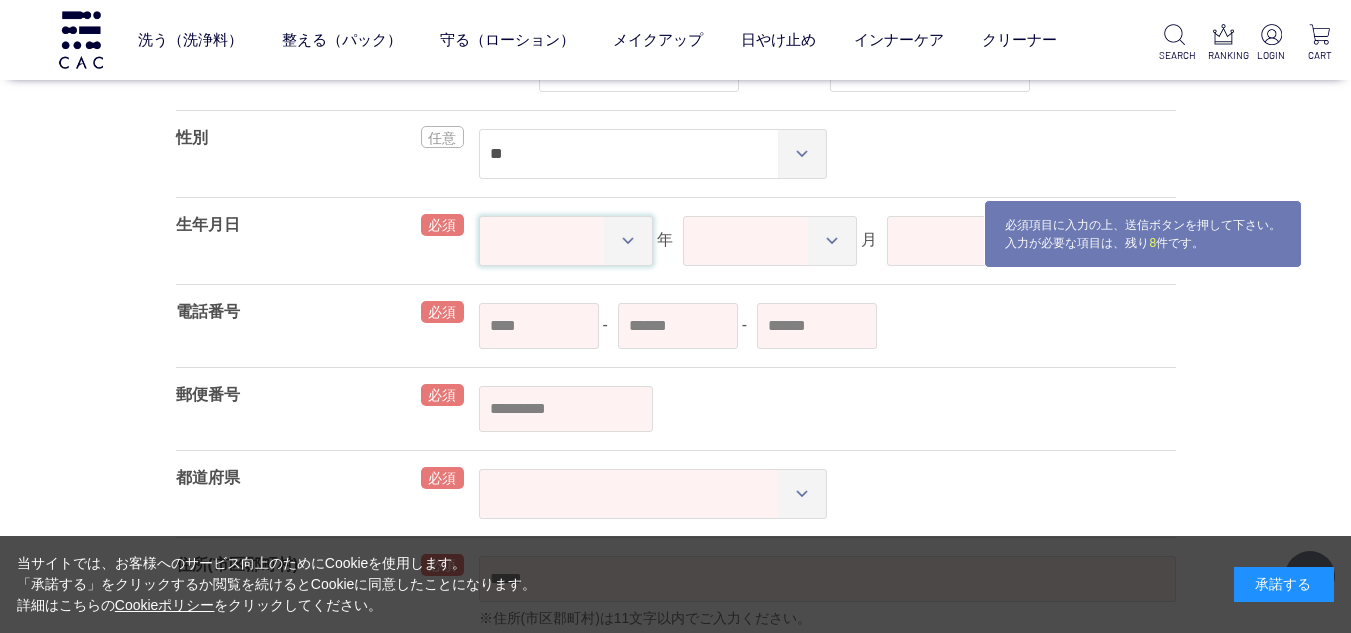 click on "**** **** **** **** **** **** **** **** **** **** **** **** **** **** **** **** **** **** **** **** **** **** **** **** **** **** **** **** **** **** **** **** **** **** **** **** **** **** **** **** **** **** **** **** **** **** **** **** **** **** **** **** **** **** **** **** **** **** **** **** **** **** **** **** **** **** **** **** **** **** **** **** **** **** **** **** **** **** **** **** **** **** **** **** **** **** **** **** **** **** **** **** **** **** **** **** **** **** **** **** **** **** **** **** **** **** **** **** **** **** **** **** **** **** ****" at bounding box center [566, 241] 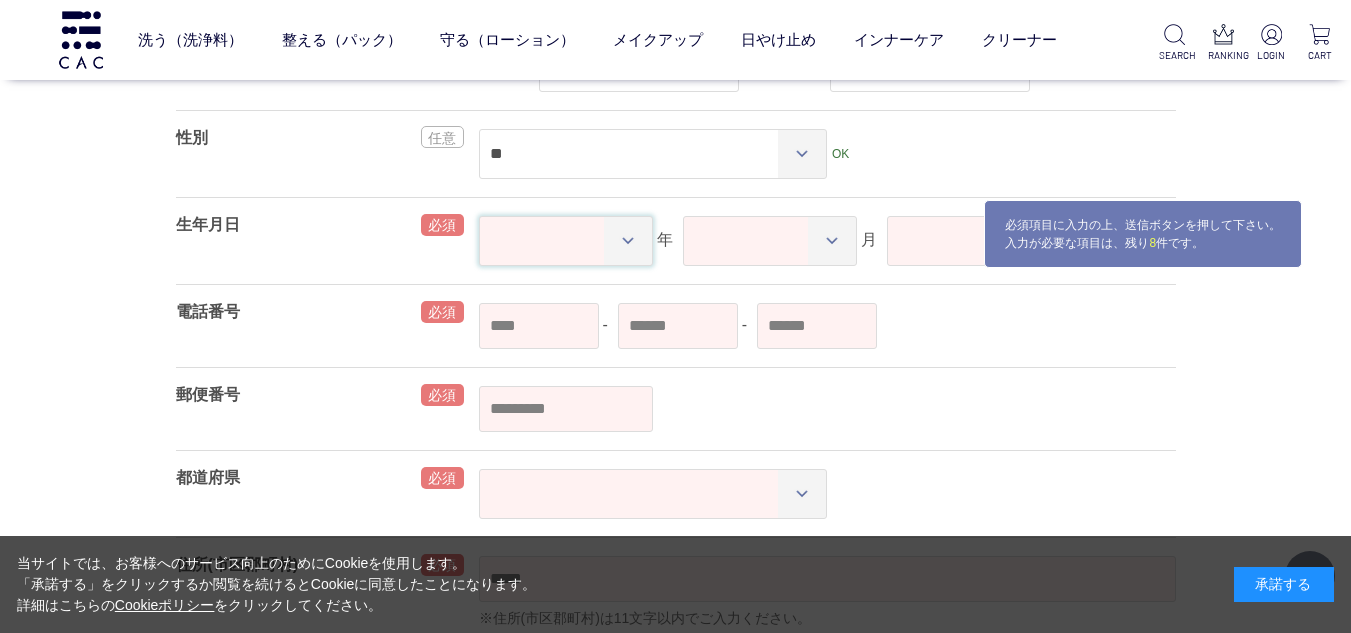 select on "****" 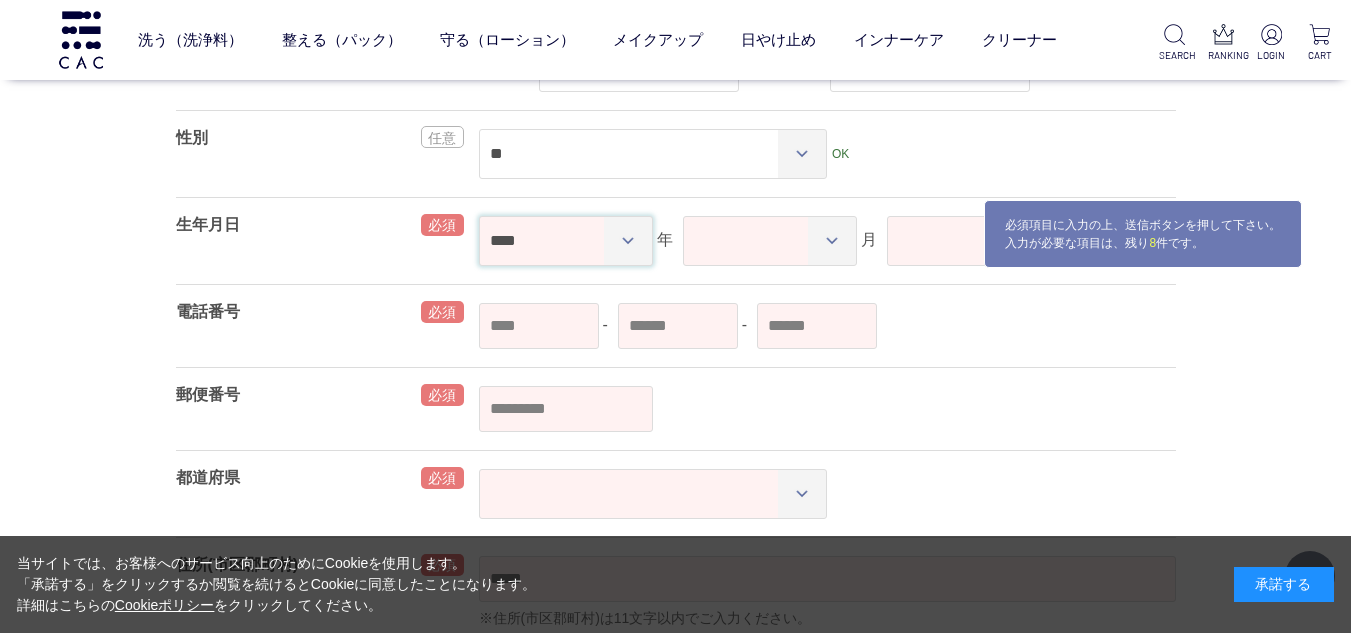 click on "**** **** **** **** **** **** **** **** **** **** **** **** **** **** **** **** **** **** **** **** **** **** **** **** **** **** **** **** **** **** **** **** **** **** **** **** **** **** **** **** **** **** **** **** **** **** **** **** **** **** **** **** **** **** **** **** **** **** **** **** **** **** **** **** **** **** **** **** **** **** **** **** **** **** **** **** **** **** **** **** **** **** **** **** **** **** **** **** **** **** **** **** **** **** **** **** **** **** **** **** **** **** **** **** **** **** **** **** **** **** **** **** **** **** ****" at bounding box center (566, 241) 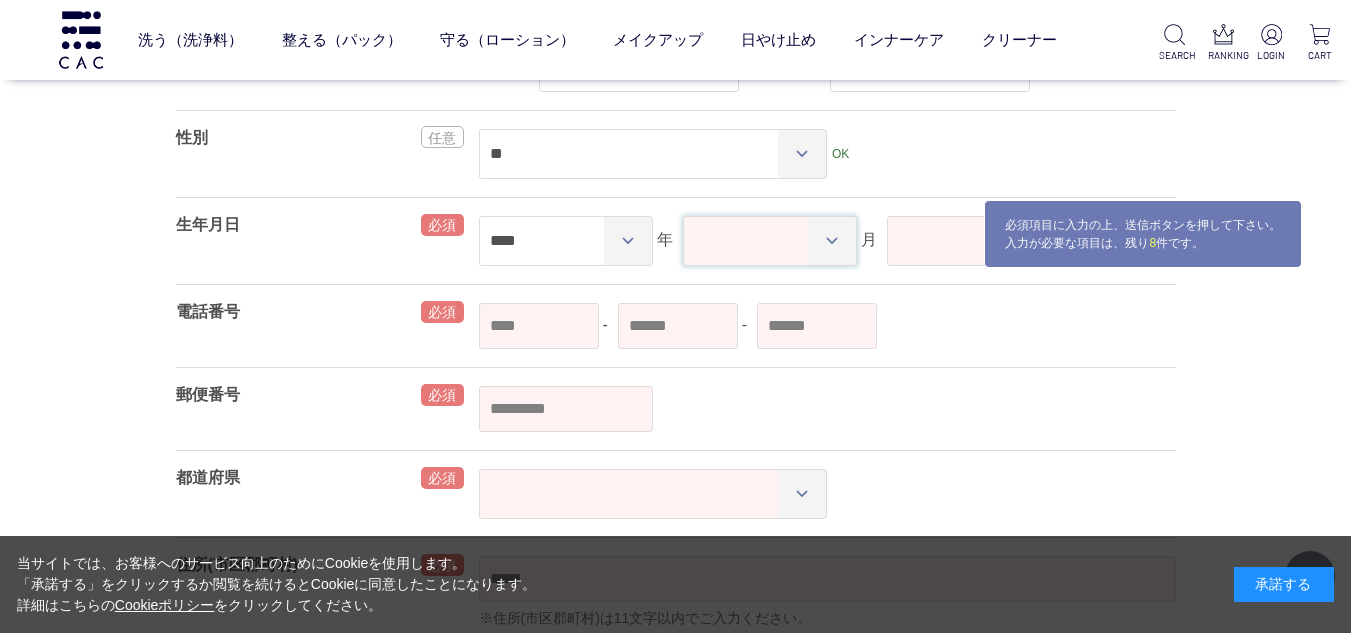 click on "** ** ** ** ** ** ** ** ** ** ** **" at bounding box center [770, 241] 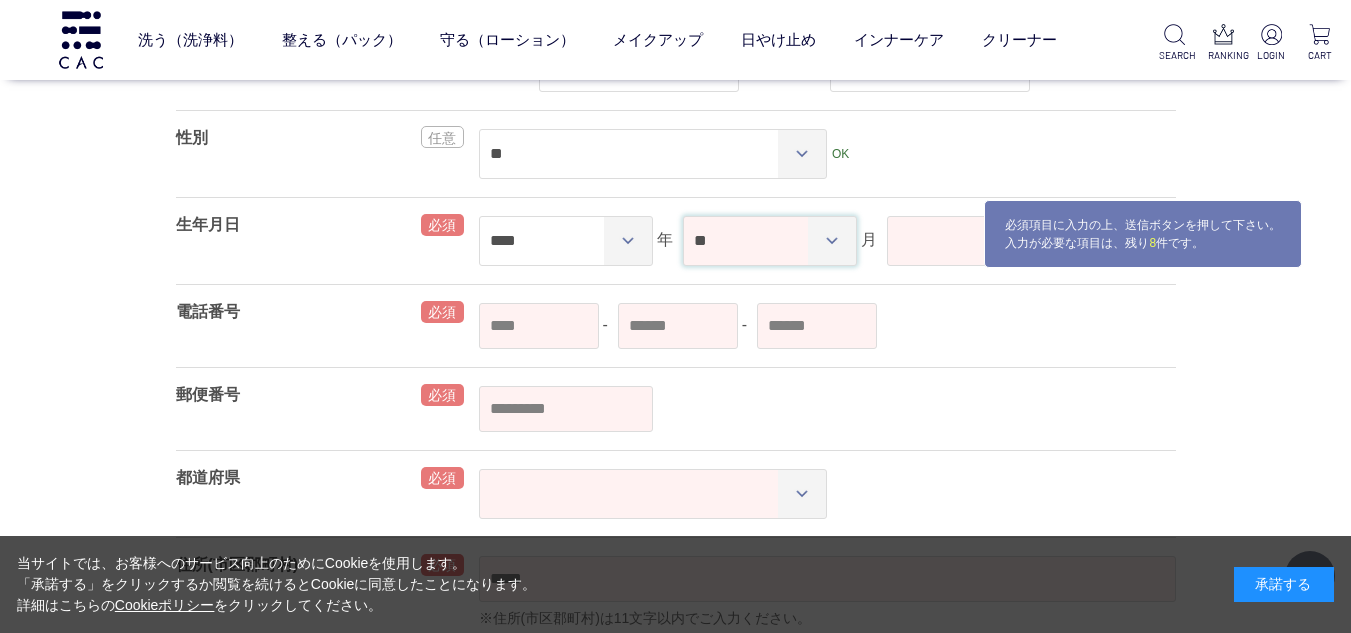 click on "** ** ** ** ** ** ** ** ** ** ** **" at bounding box center [770, 241] 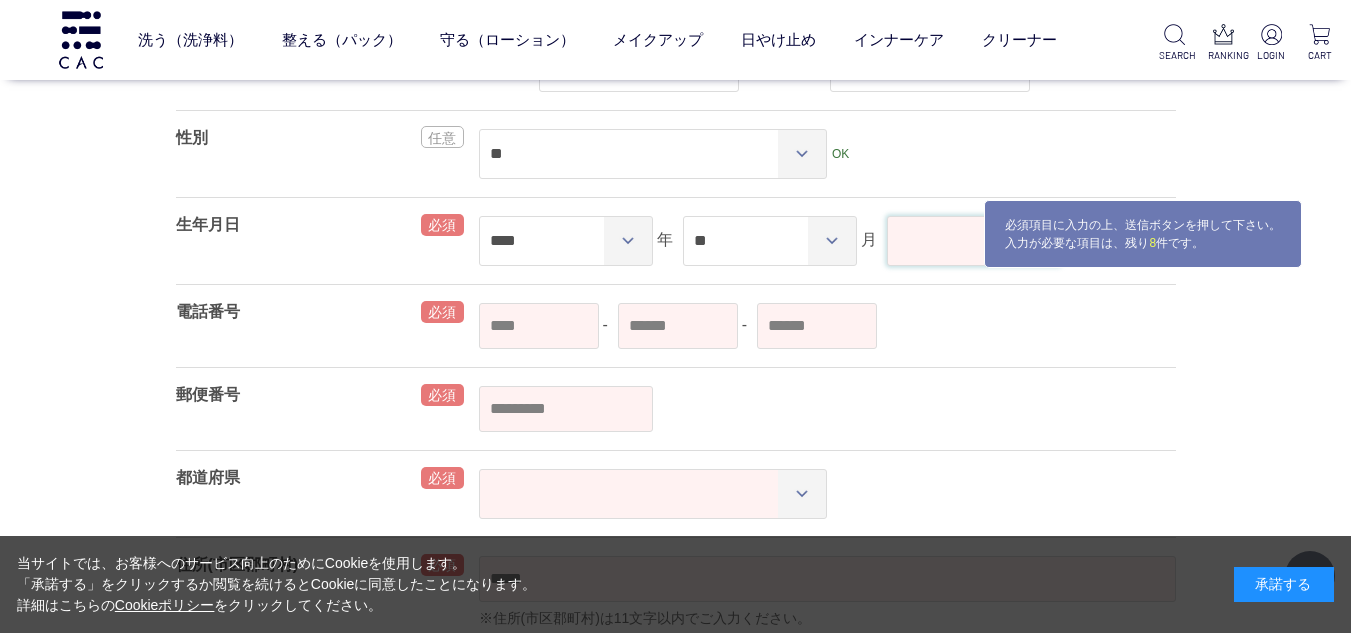 click on "** ** ** ** ** ** ** ** ** ** ** ** ** ** ** ** ** ** ** ** ** ** ** ** ** ** ** ** ** ** **" at bounding box center (974, 241) 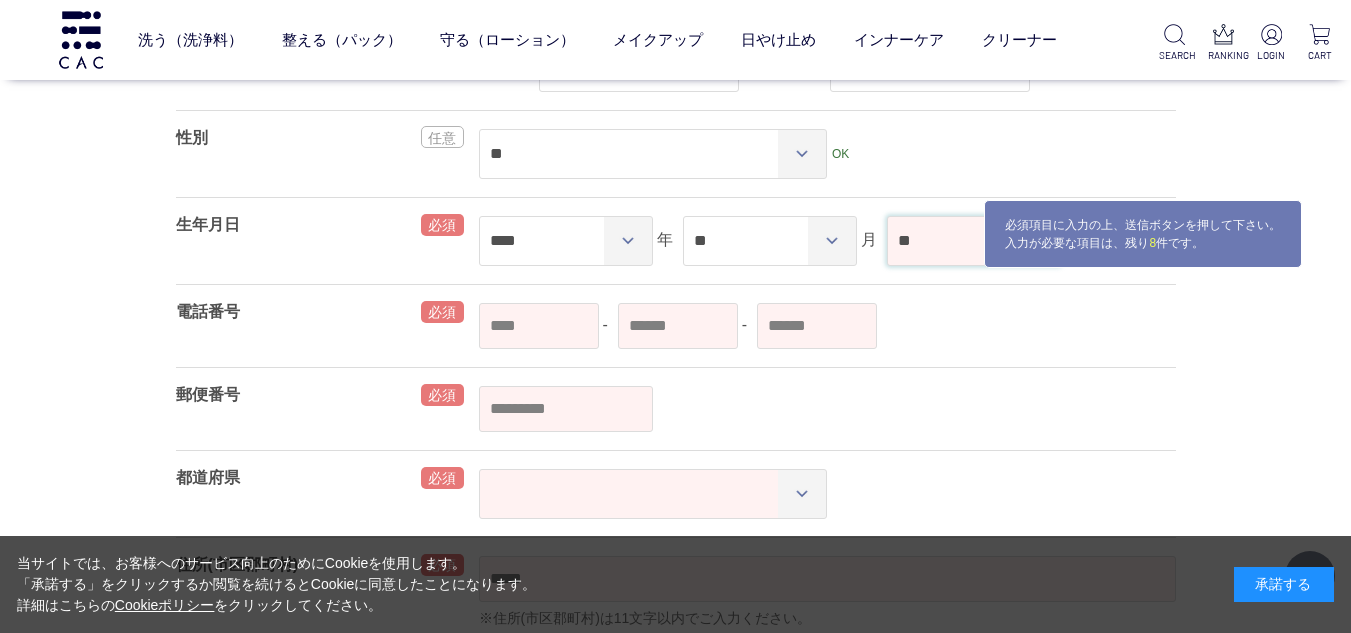 click on "** ** ** ** ** ** ** ** ** ** ** ** ** ** ** ** ** ** ** ** ** ** ** ** ** ** ** ** ** ** **" at bounding box center (974, 241) 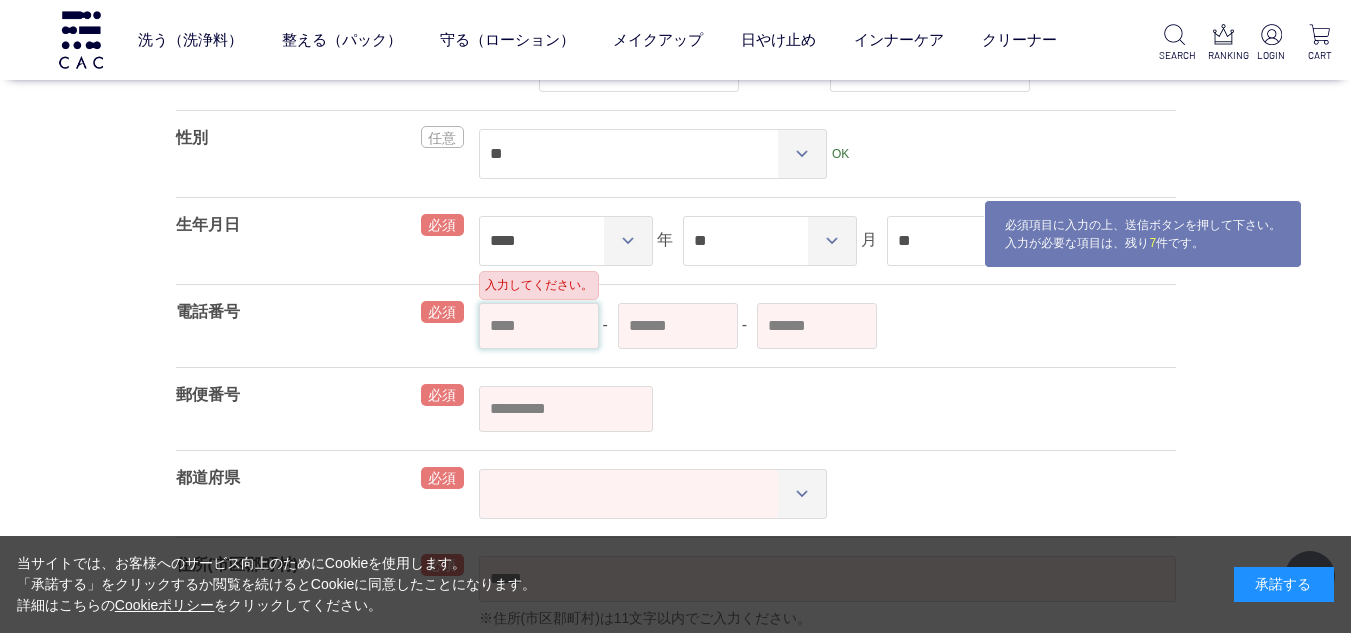 click at bounding box center [539, 326] 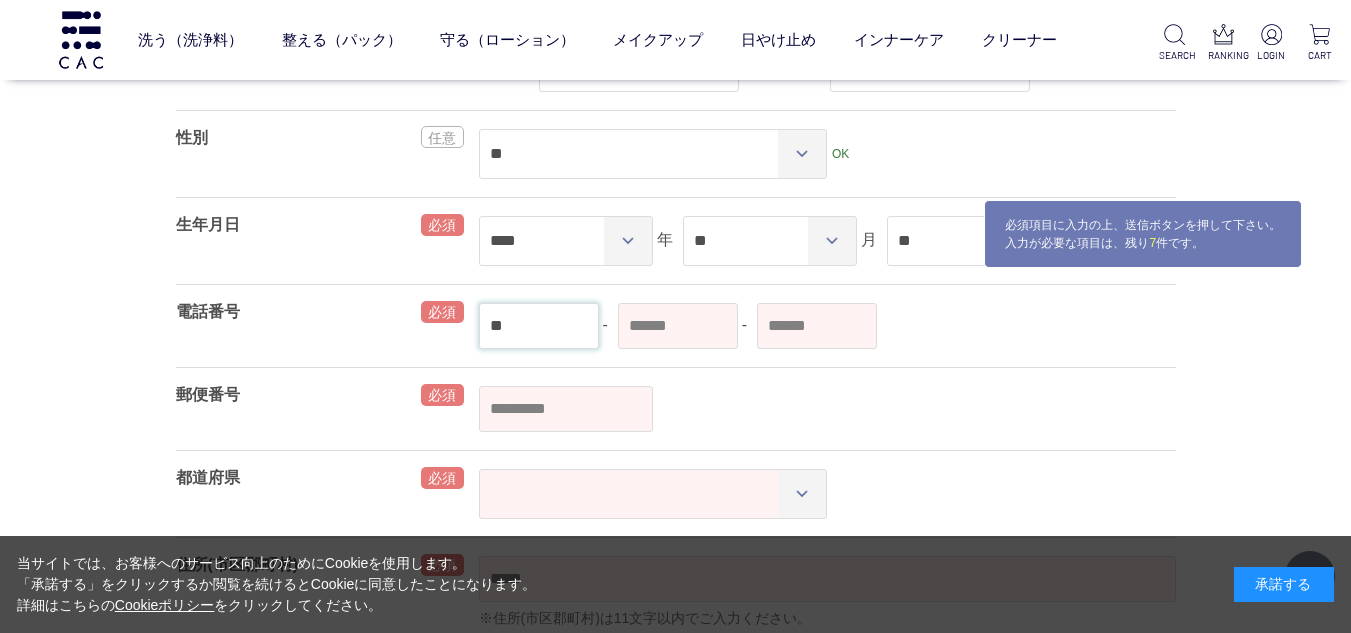 type on "**" 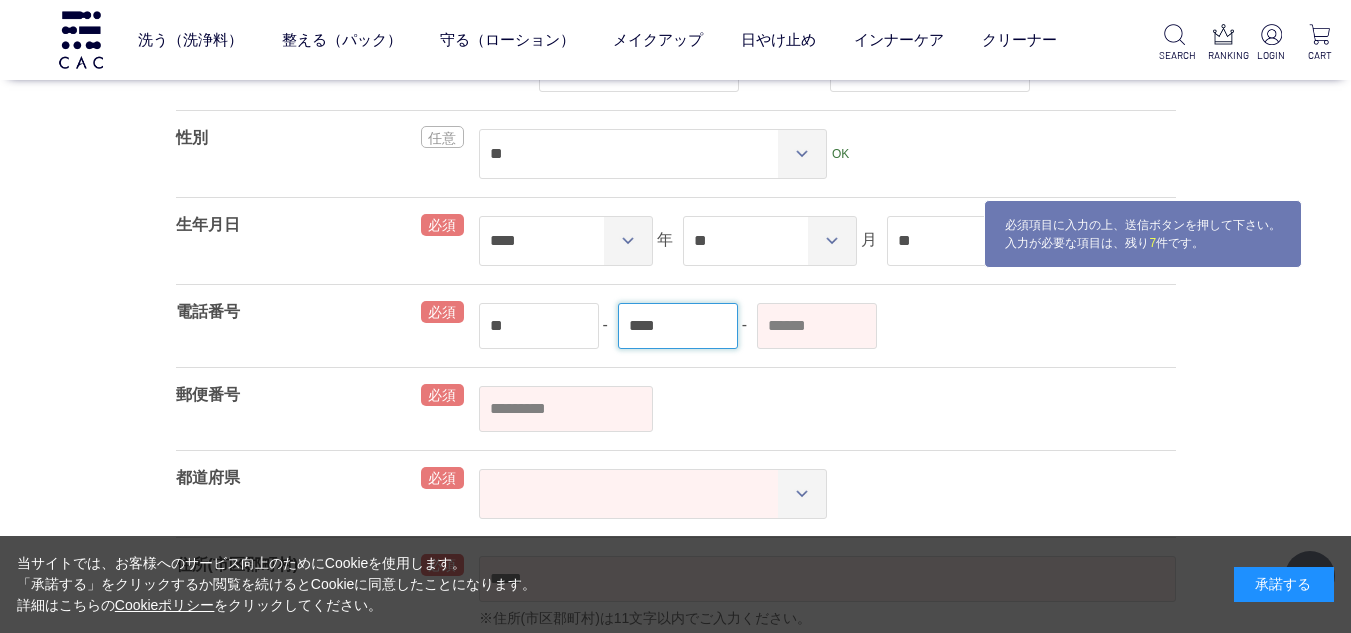type on "****" 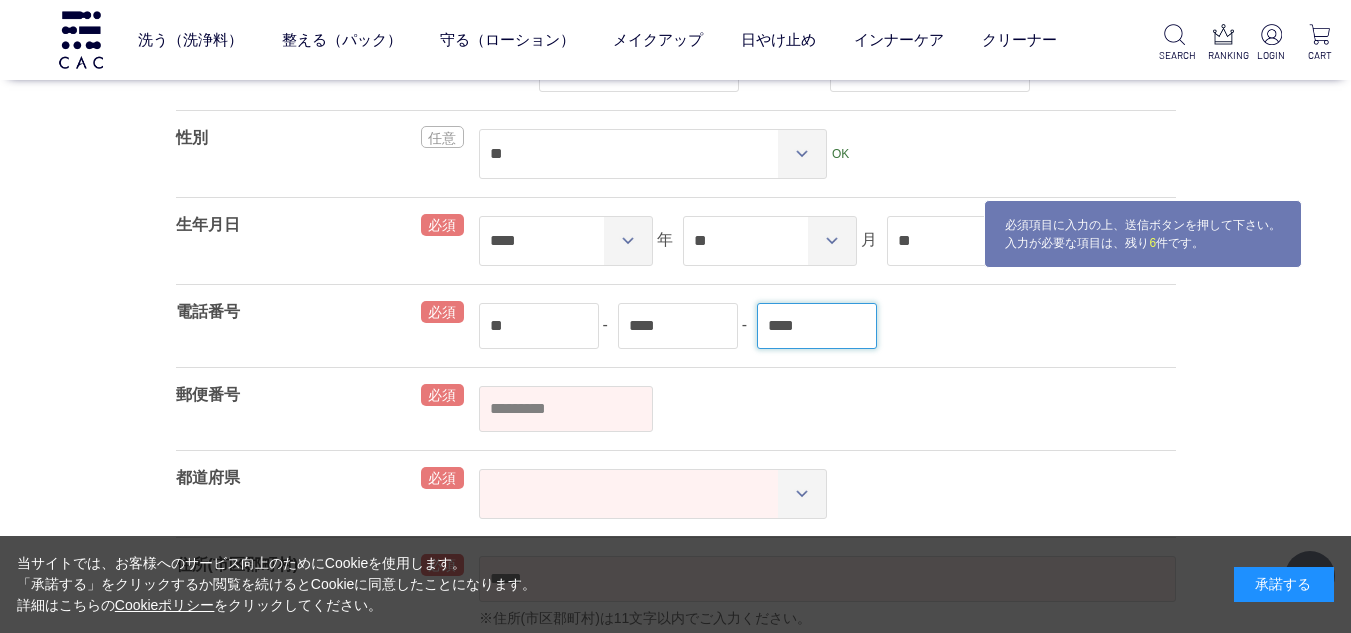 type on "****" 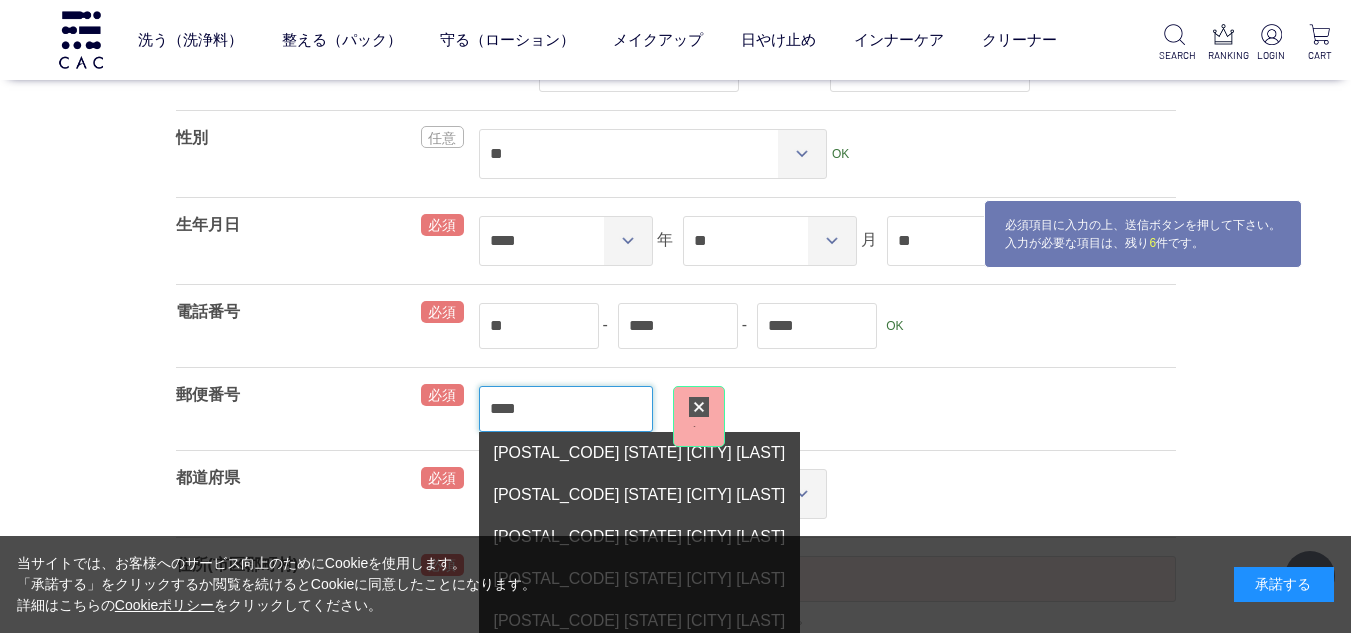 type on "*****" 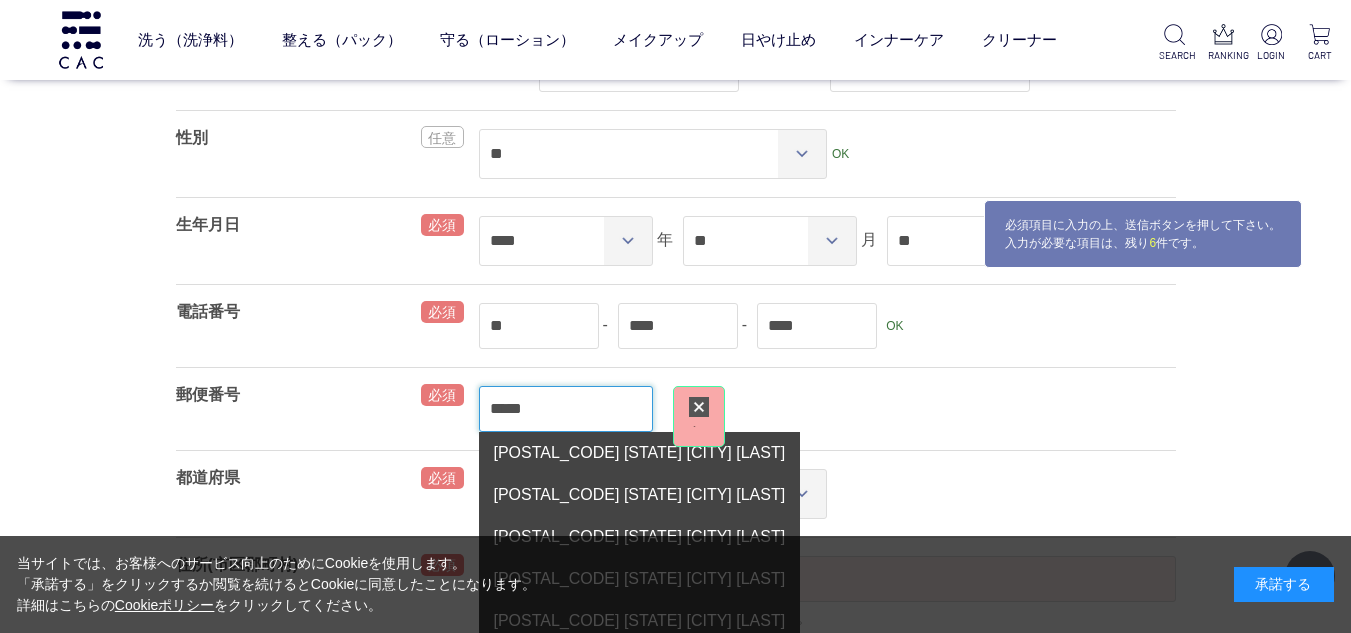 select on "***" 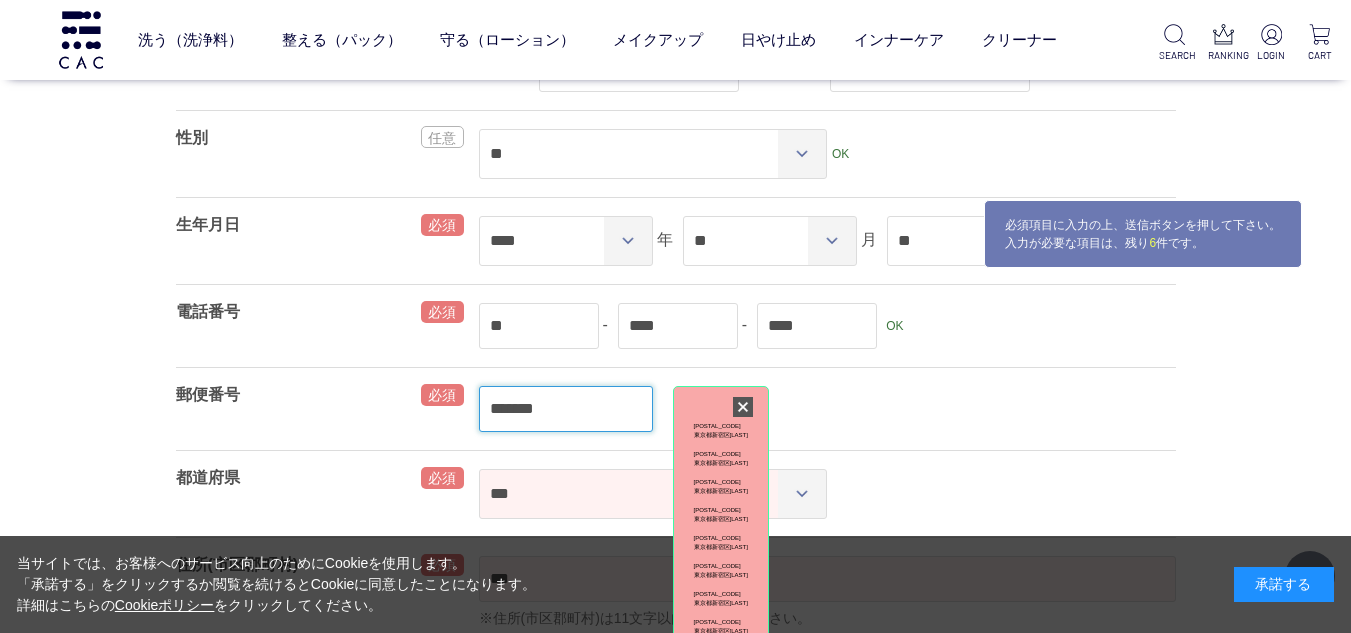 type on "*******" 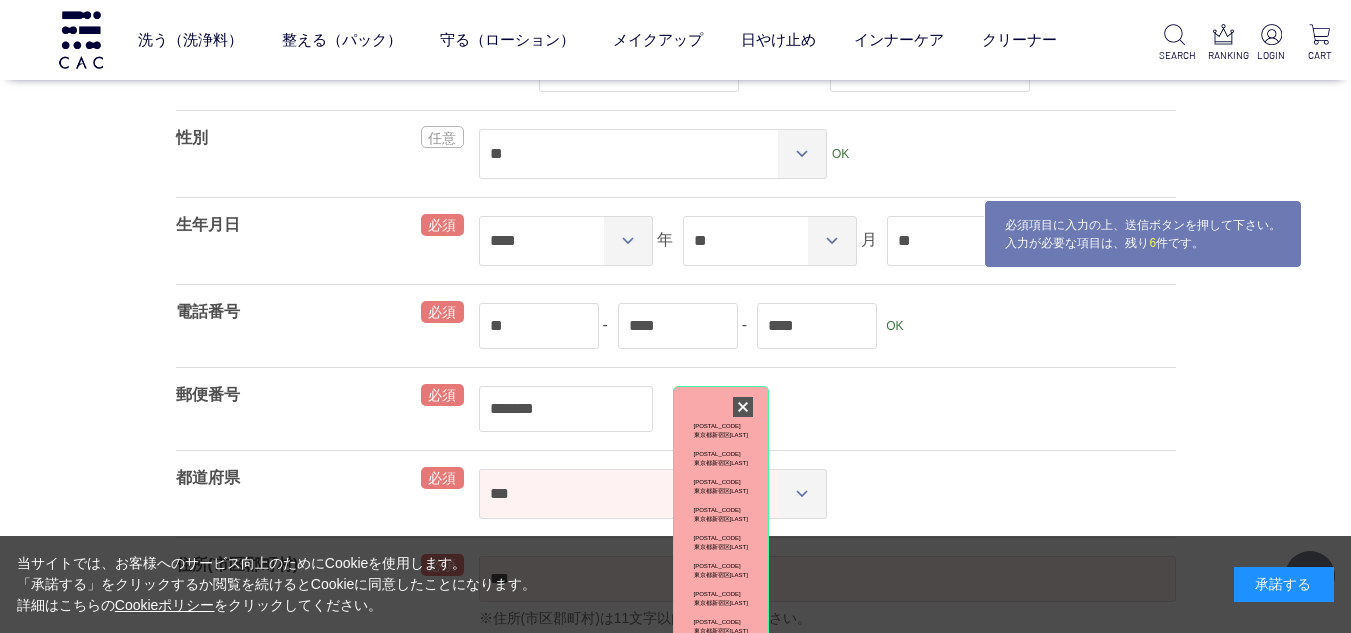 type on "****" 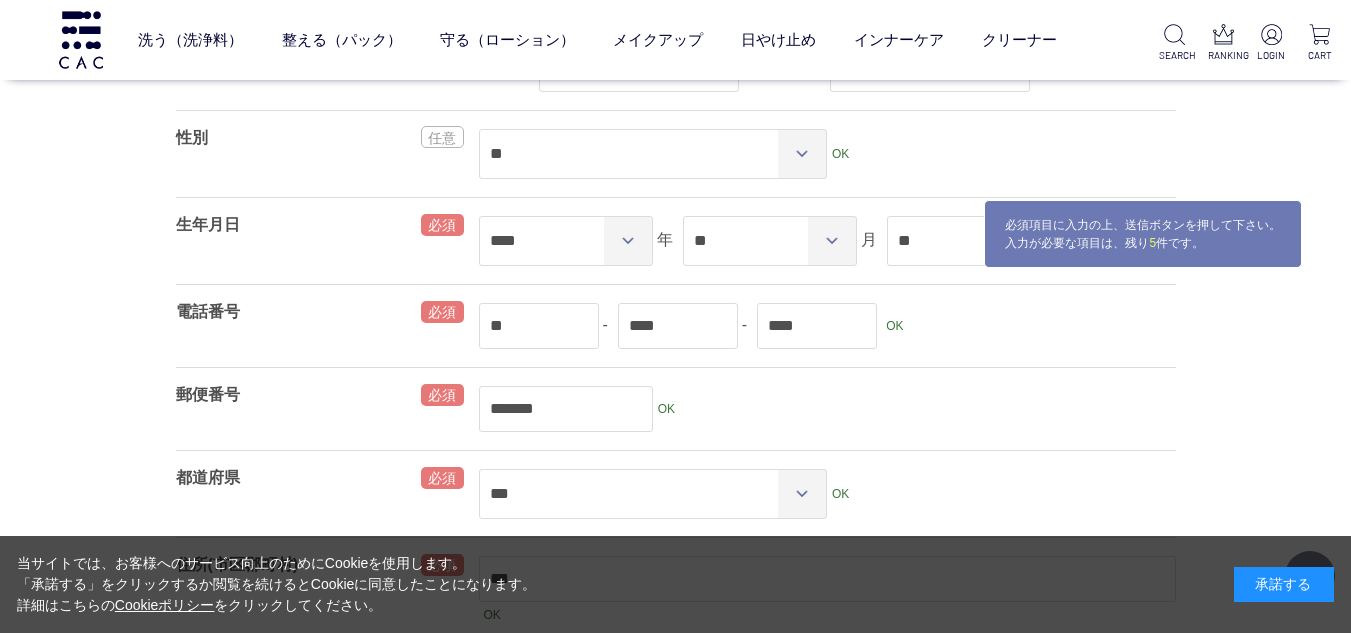 scroll, scrollTop: 696, scrollLeft: 0, axis: vertical 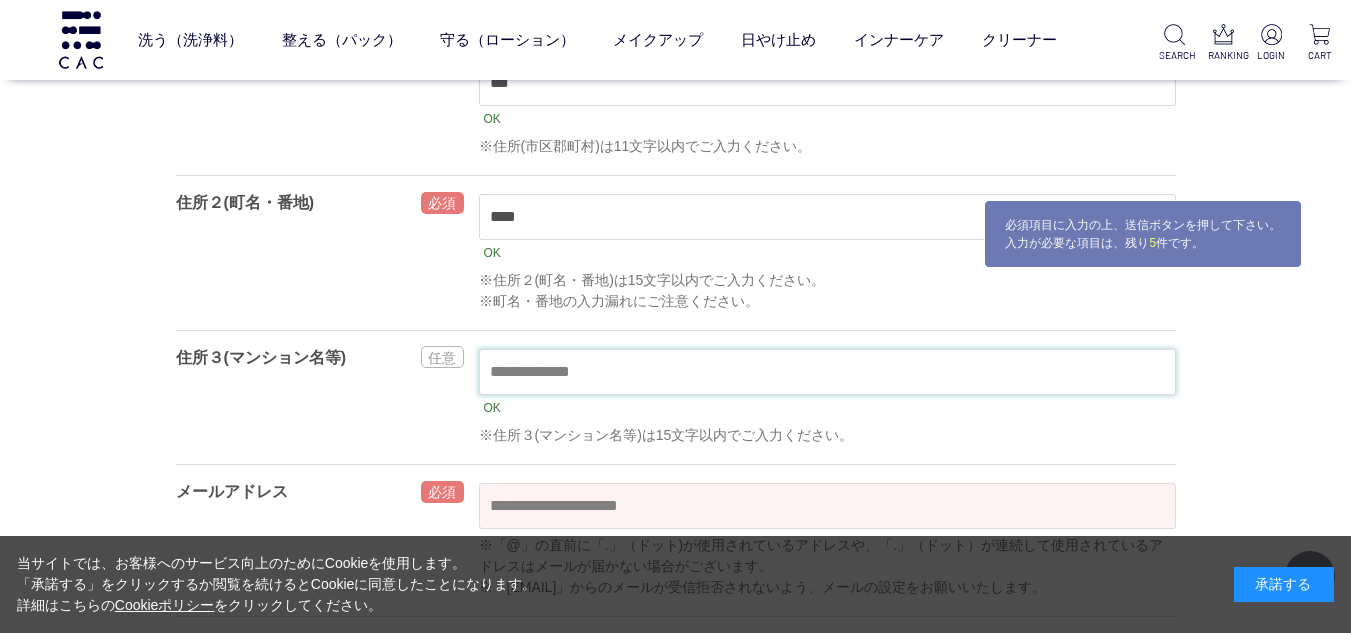 click at bounding box center [827, 372] 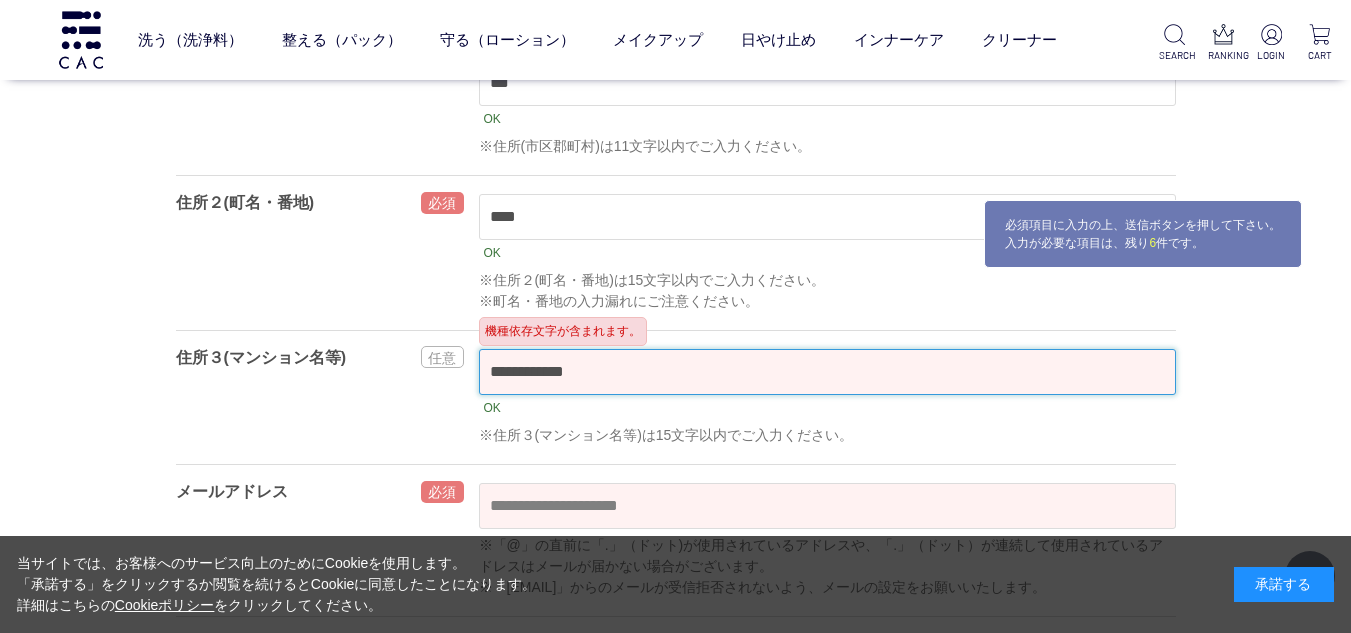 scroll, scrollTop: 896, scrollLeft: 0, axis: vertical 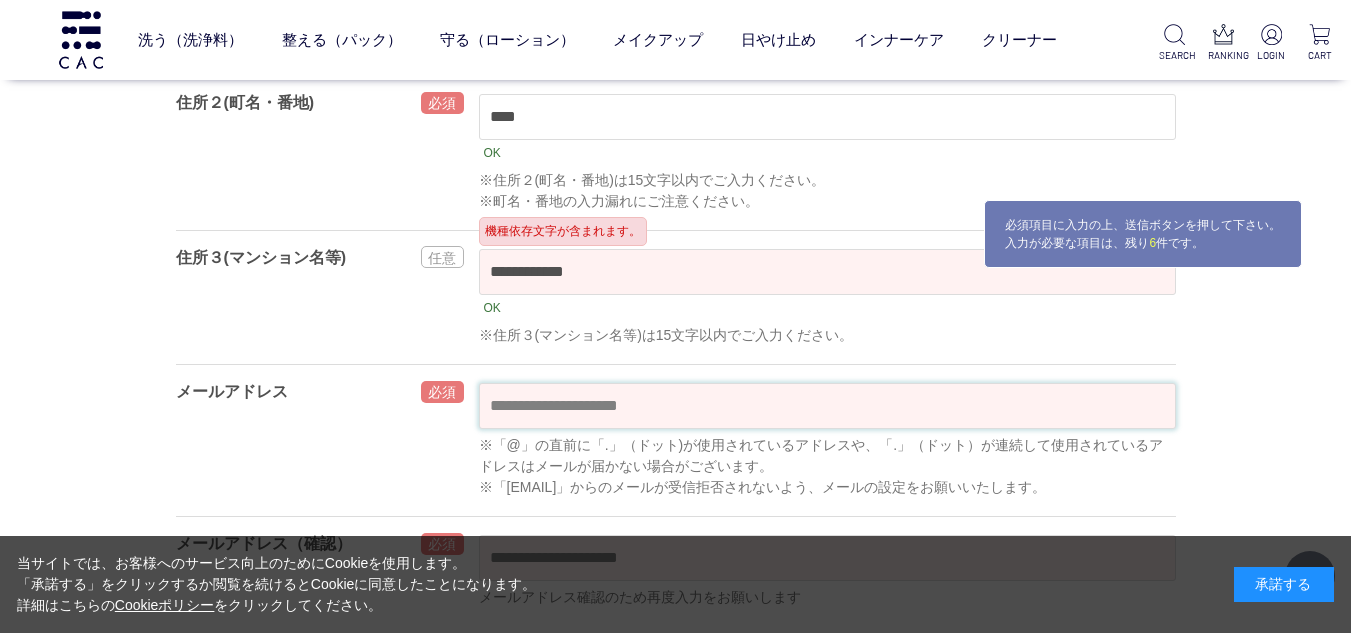 type on "**********" 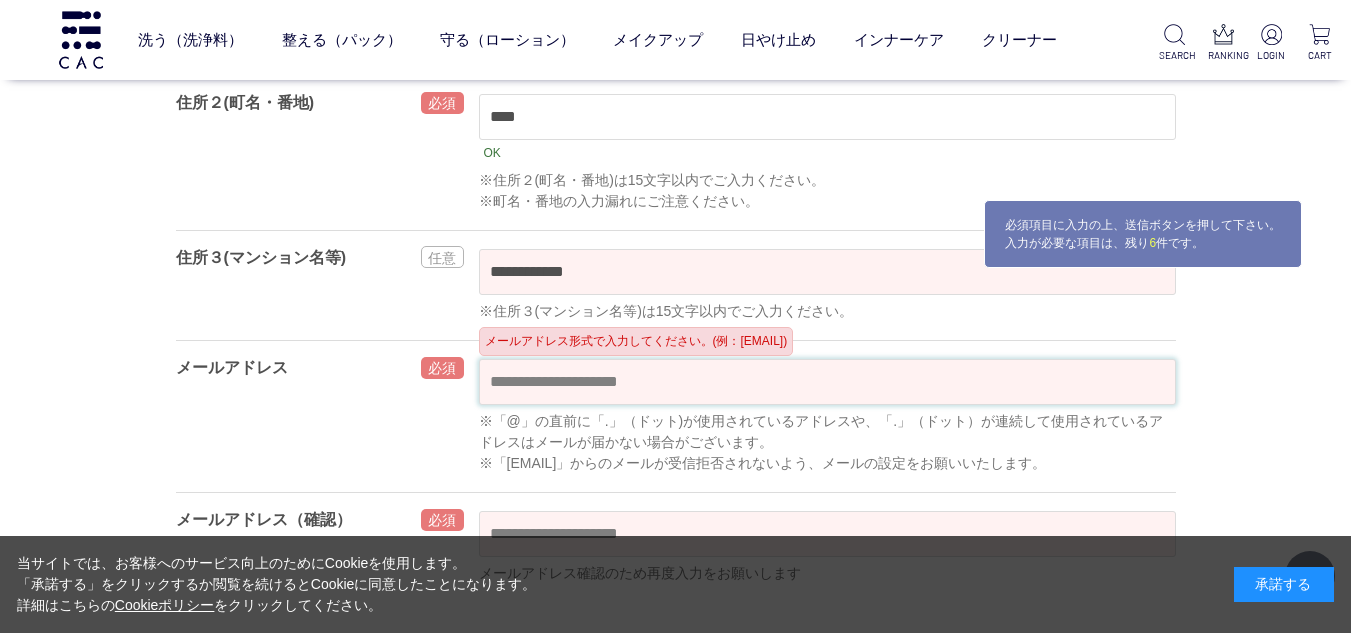 paste on "**********" 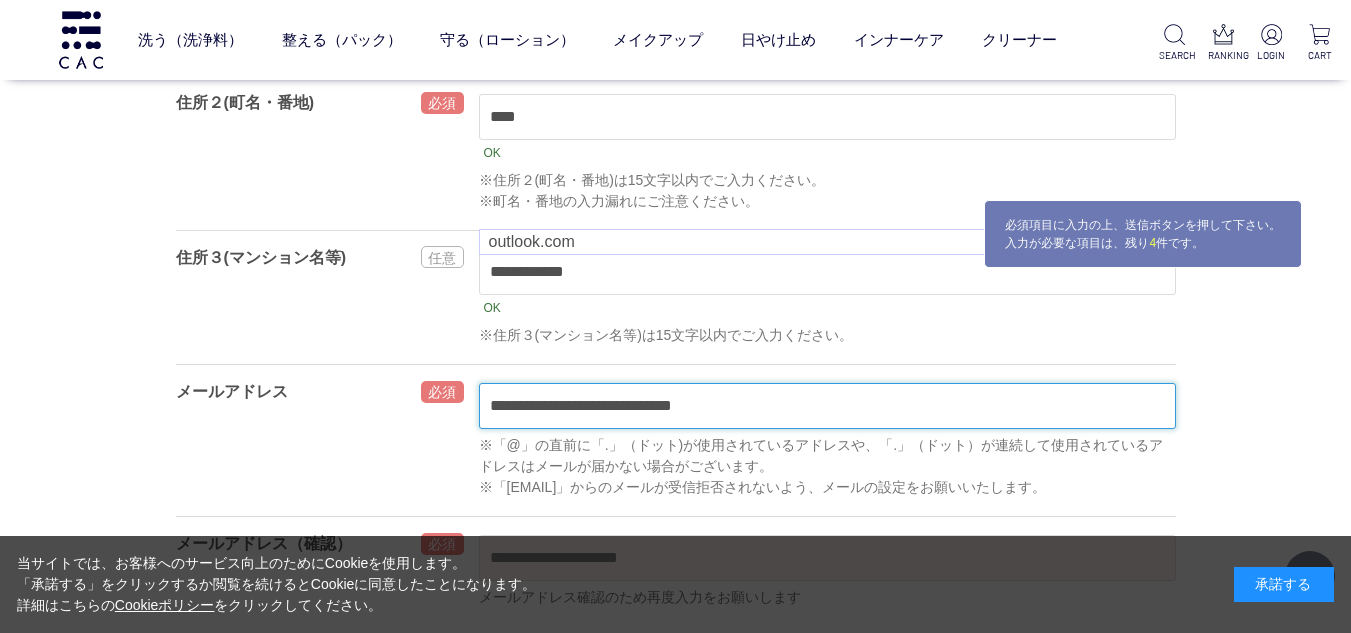 scroll, scrollTop: 1096, scrollLeft: 0, axis: vertical 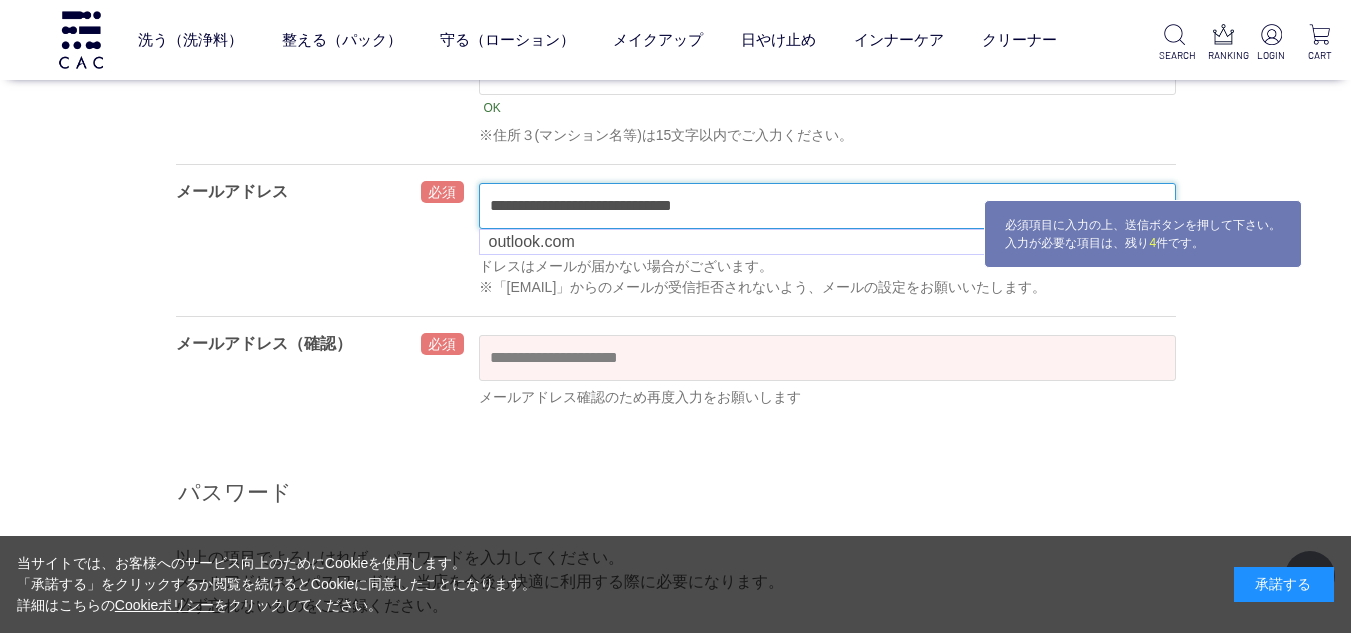 type on "**********" 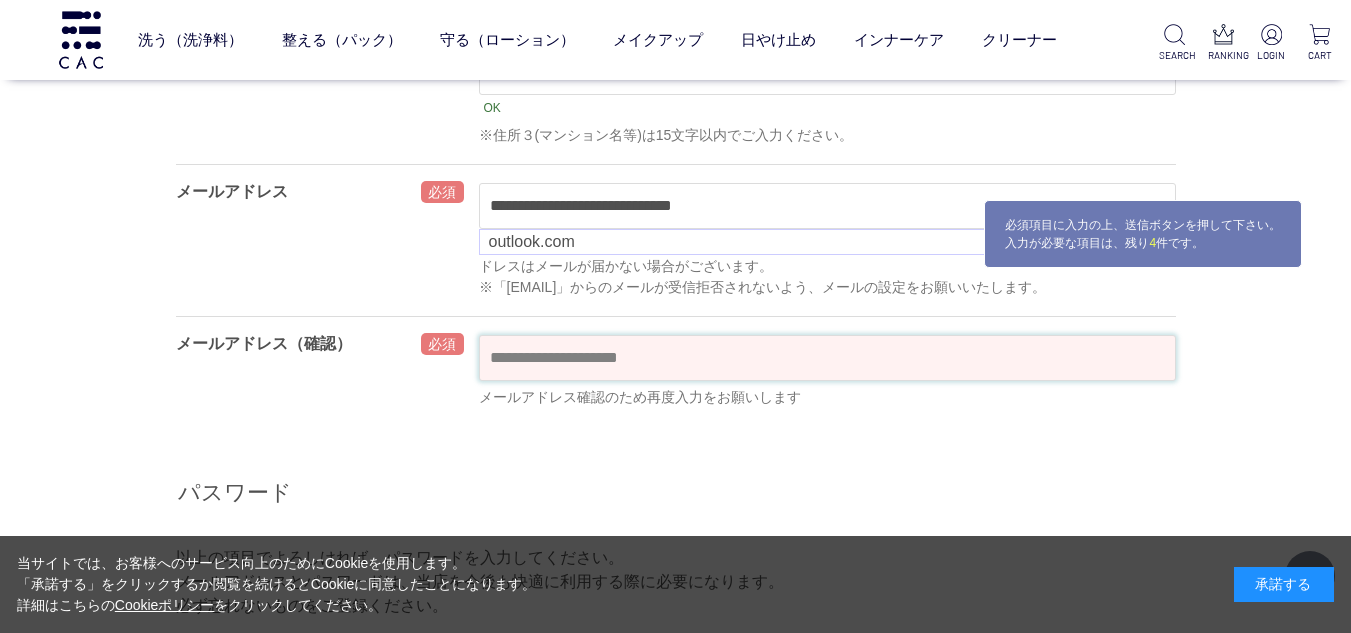 click at bounding box center [827, 358] 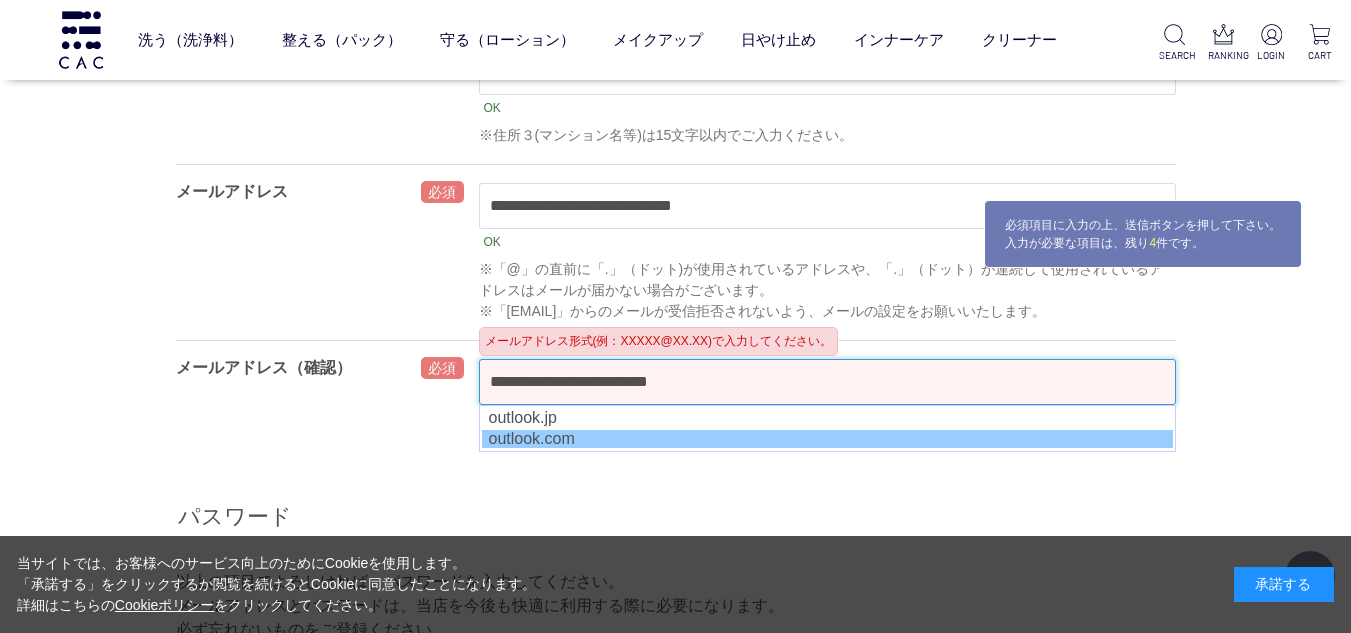 type on "**********" 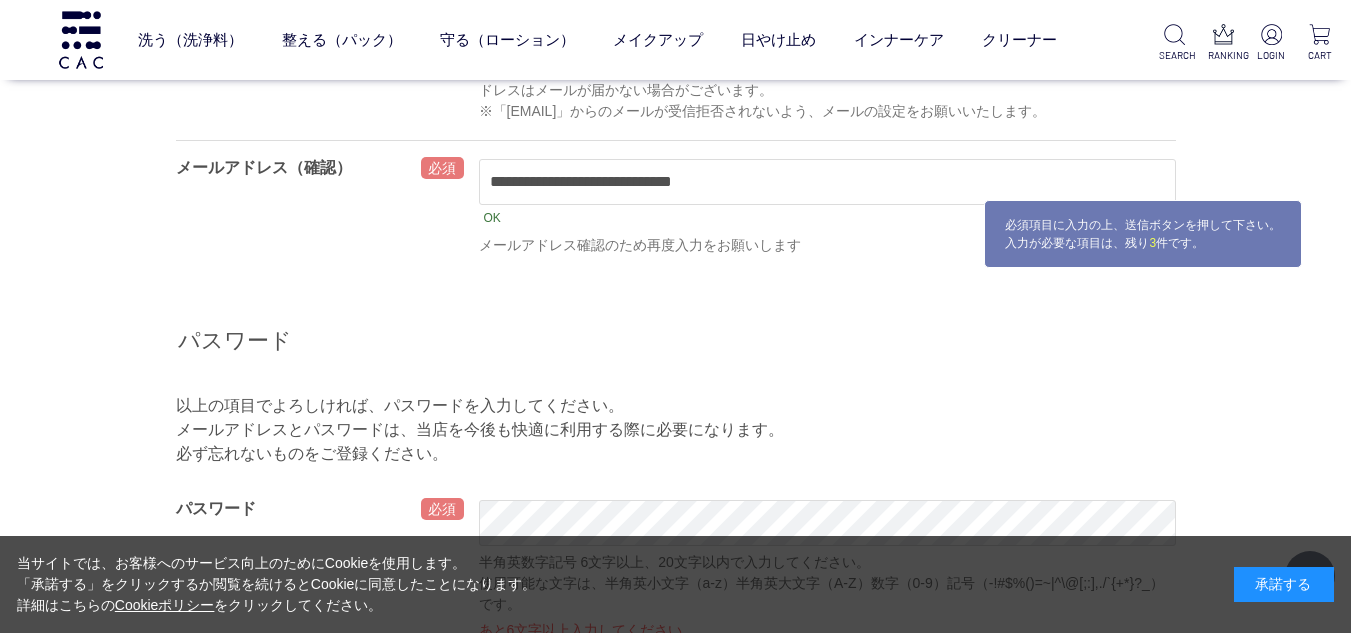 scroll, scrollTop: 1496, scrollLeft: 0, axis: vertical 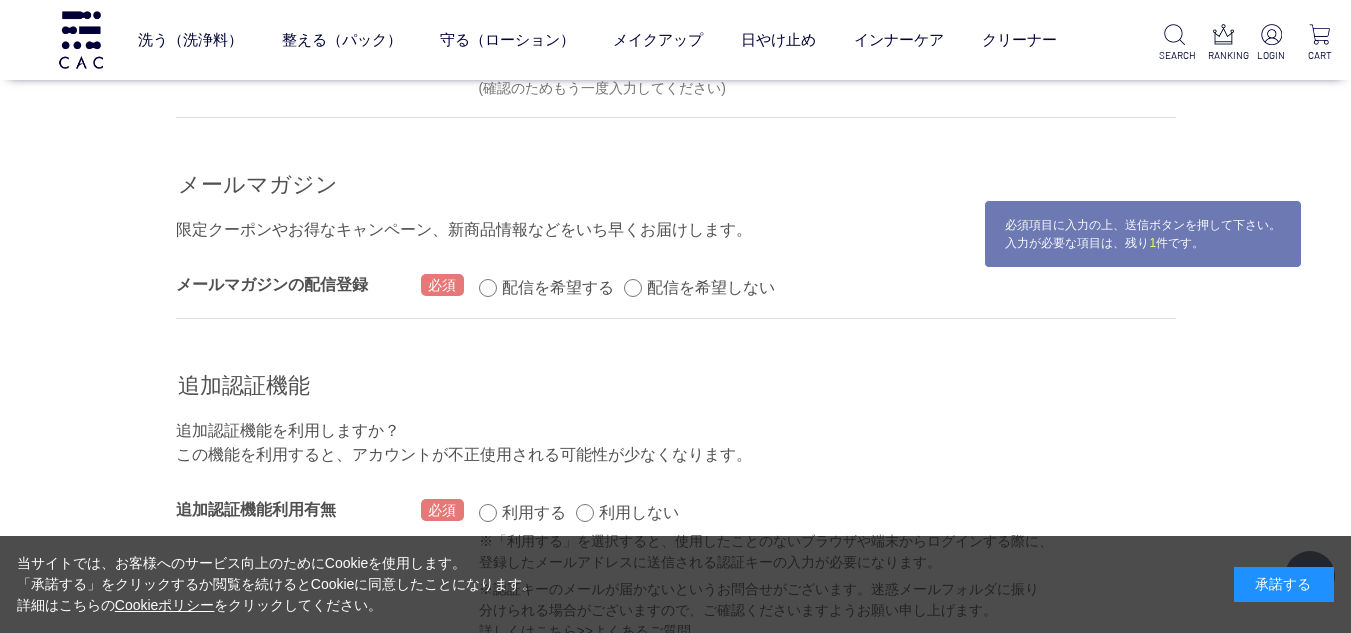click on "配信を希望する 配信を希望しない OK" at bounding box center (827, 288) 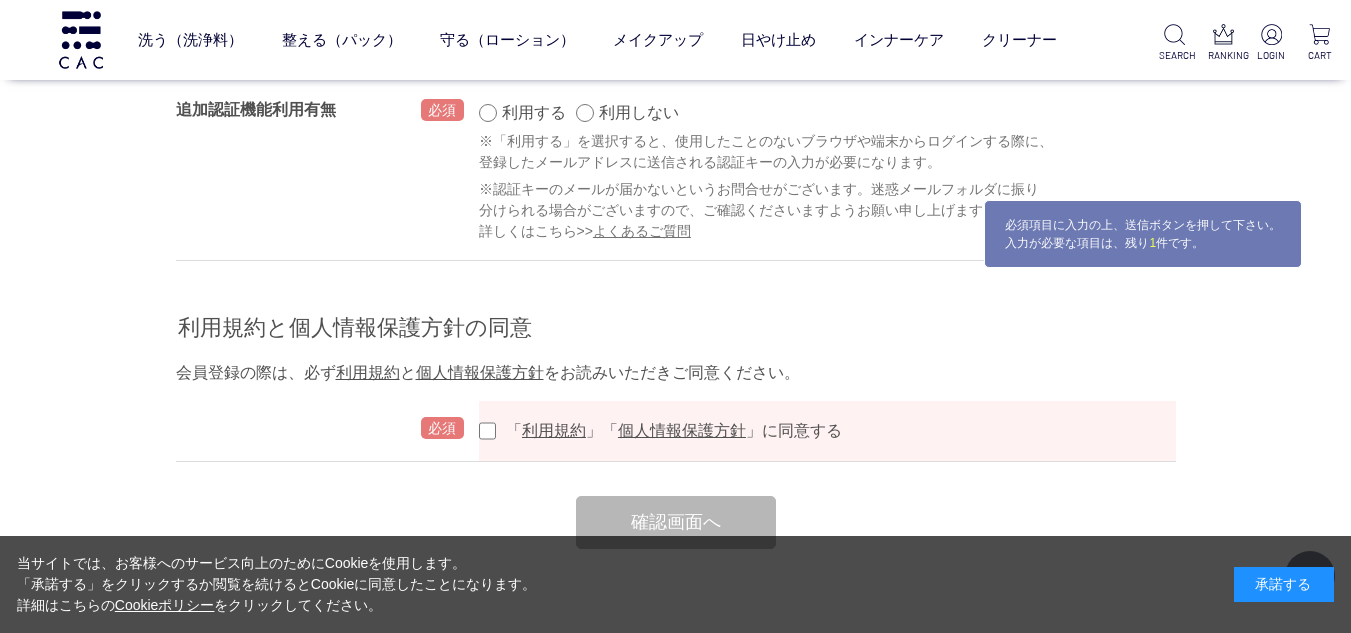 scroll, scrollTop: 2496, scrollLeft: 0, axis: vertical 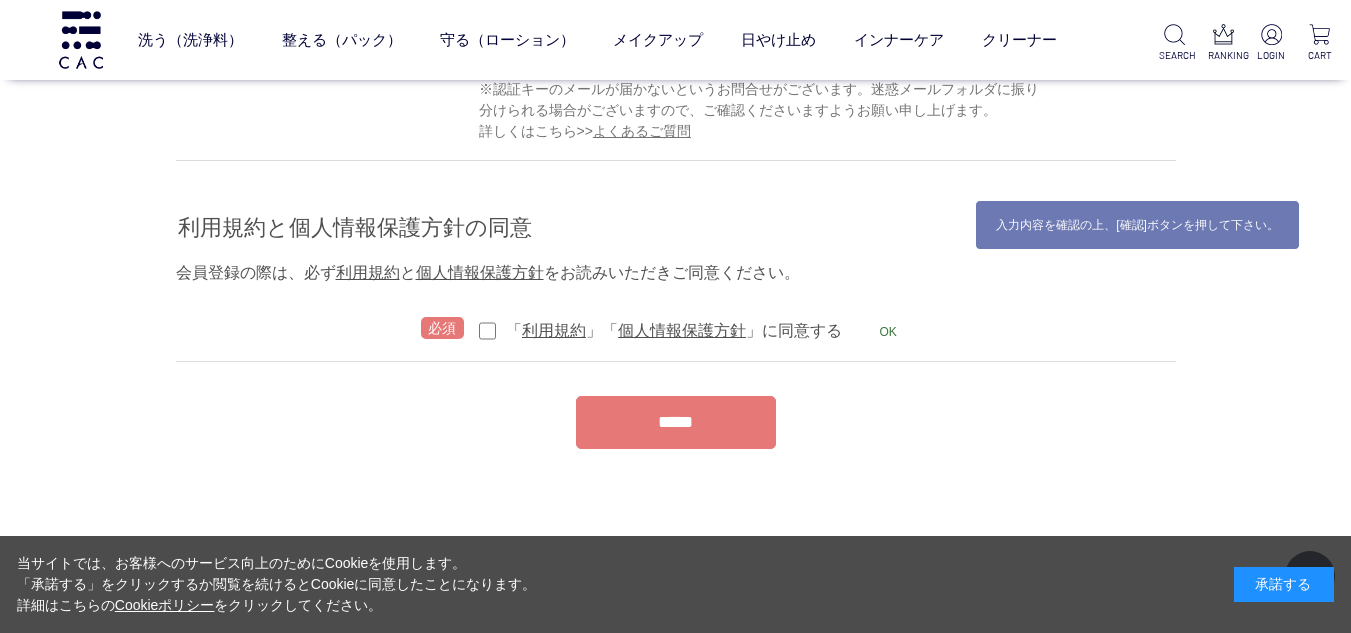 click on "*****" at bounding box center [676, 422] 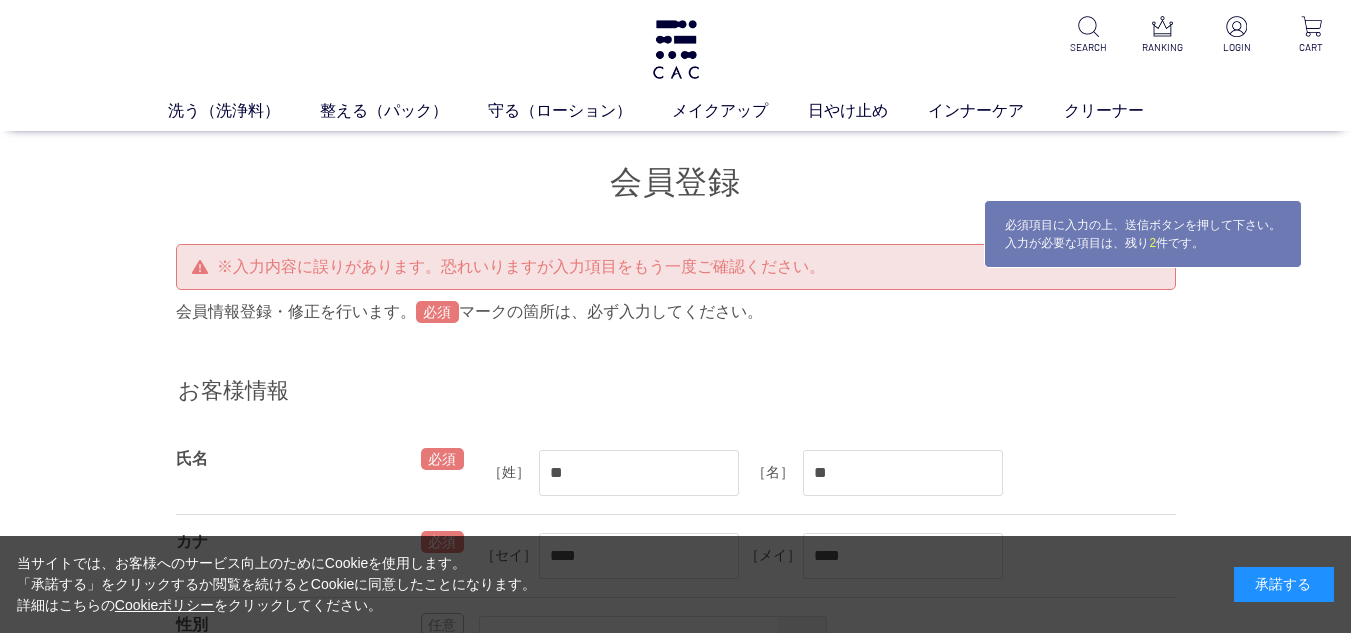 scroll, scrollTop: 0, scrollLeft: 0, axis: both 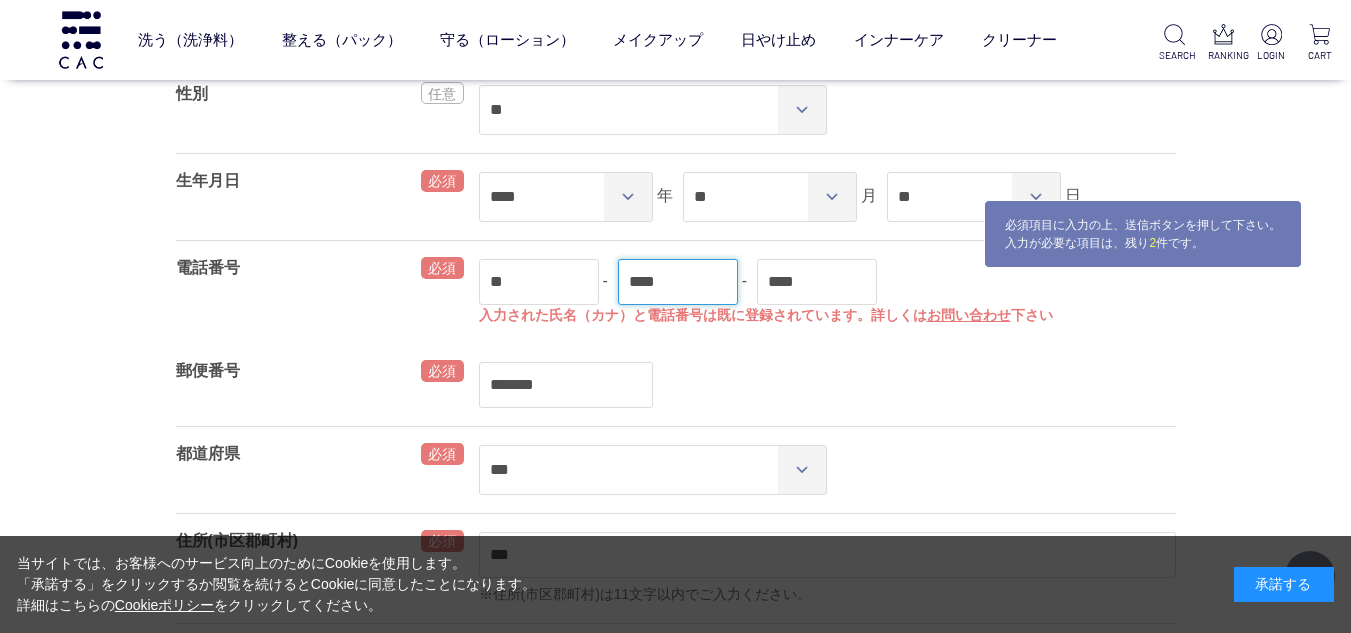 drag, startPoint x: 699, startPoint y: 285, endPoint x: 522, endPoint y: 302, distance: 177.81451 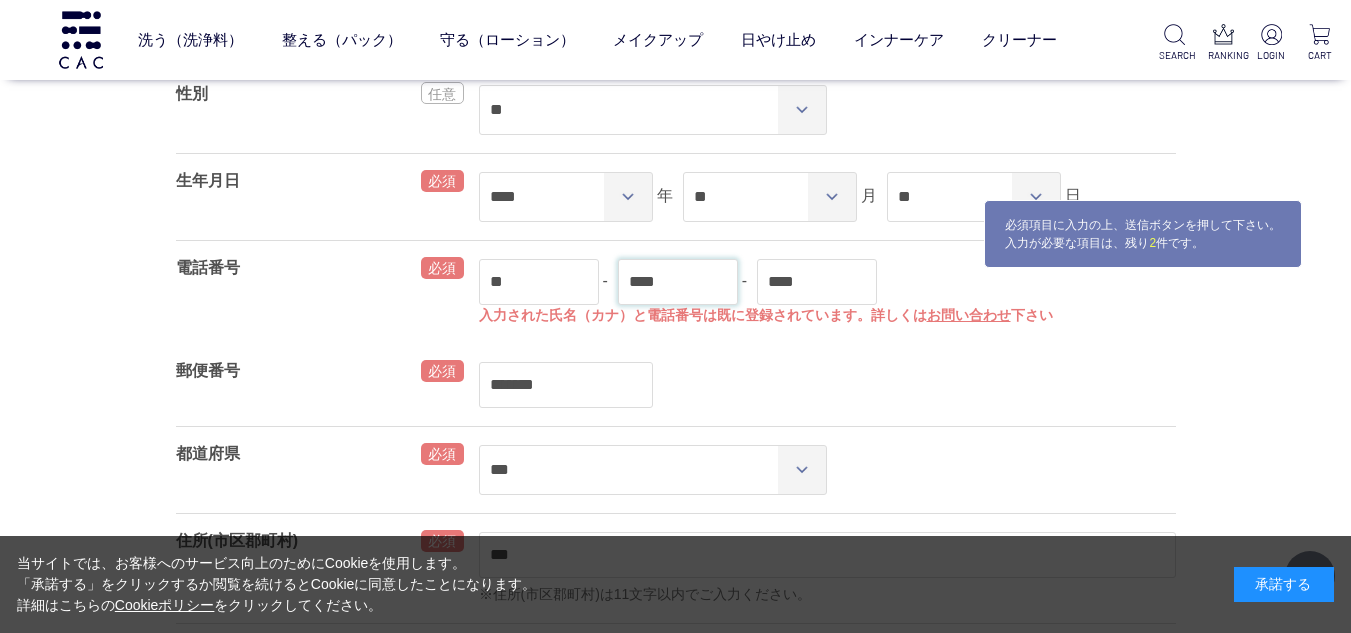 click on "****" at bounding box center (678, 282) 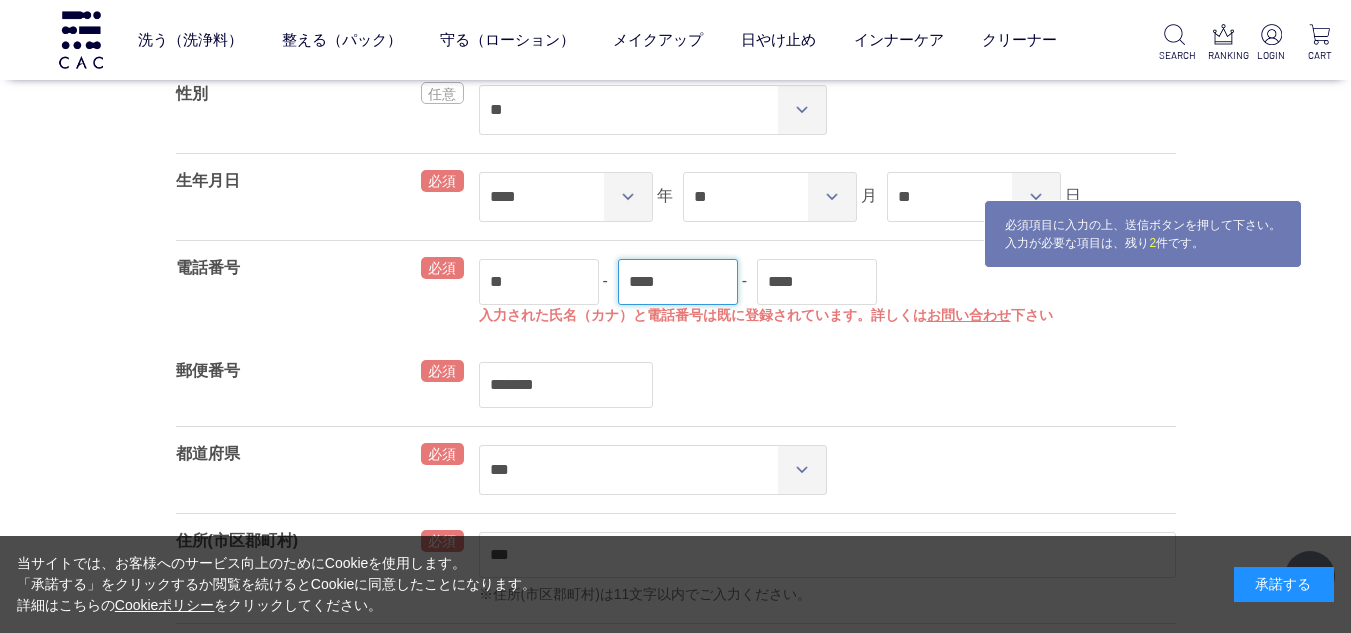 drag, startPoint x: 696, startPoint y: 280, endPoint x: 596, endPoint y: 287, distance: 100.2447 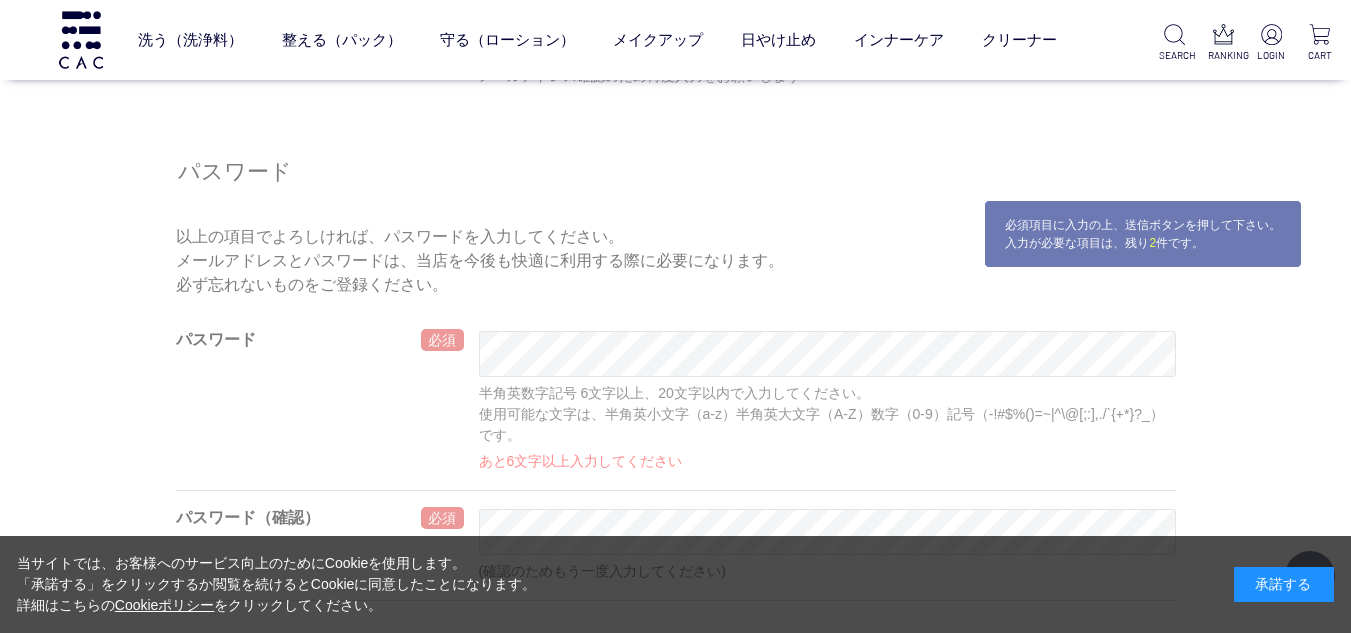 scroll, scrollTop: 1500, scrollLeft: 0, axis: vertical 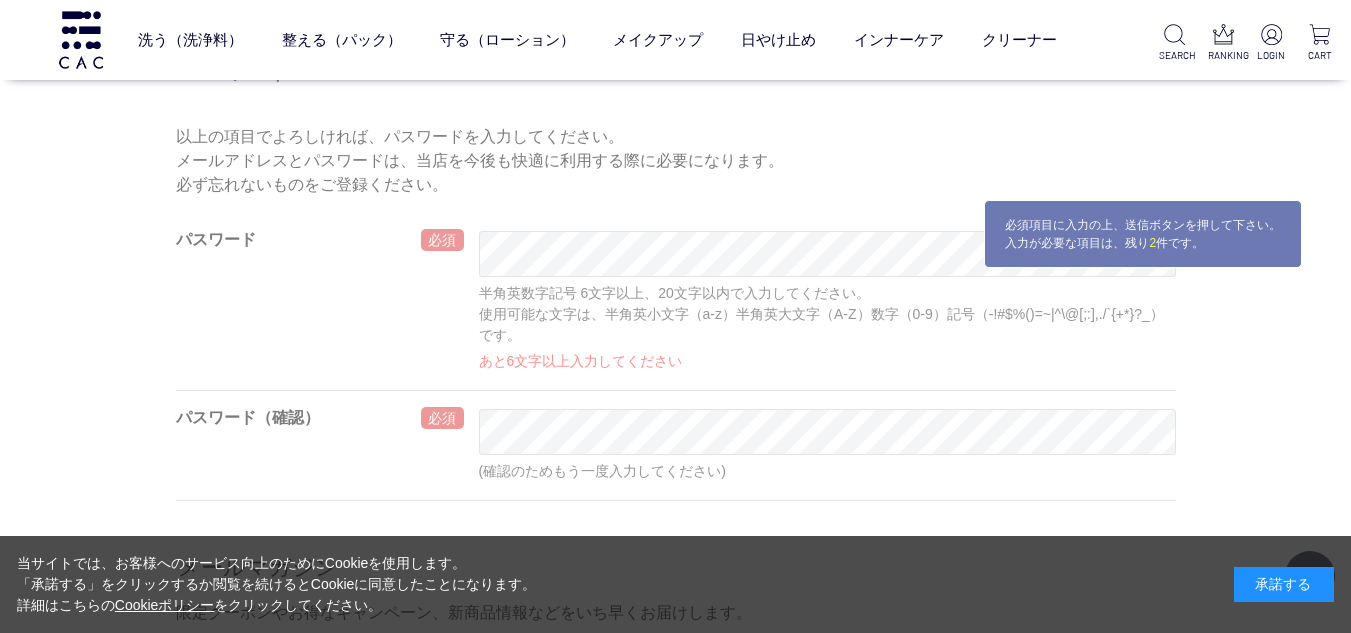 type on "****" 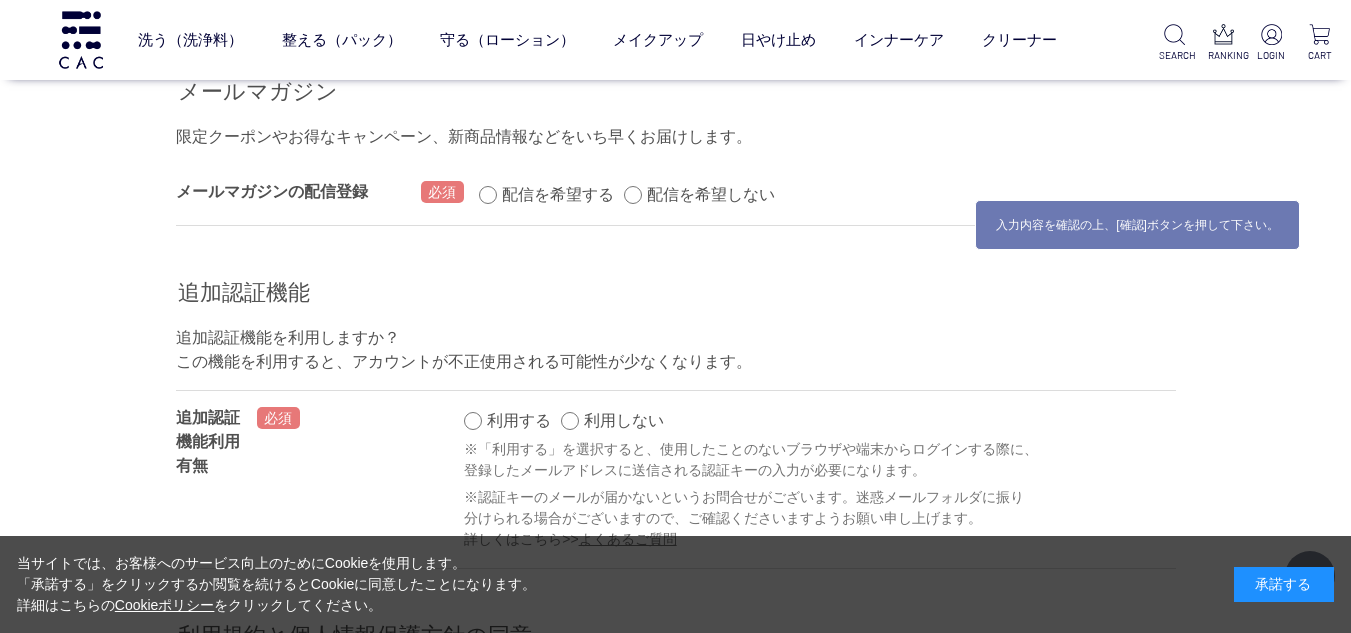 scroll, scrollTop: 2300, scrollLeft: 0, axis: vertical 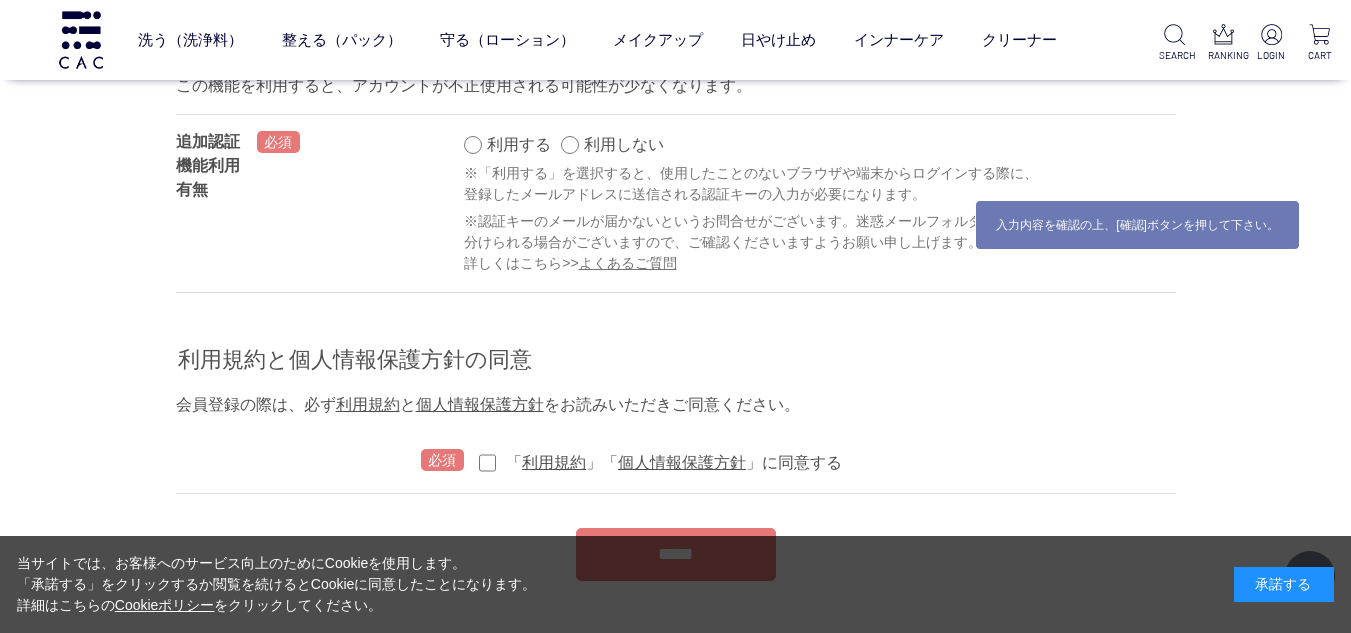 click on "*****" at bounding box center (676, 554) 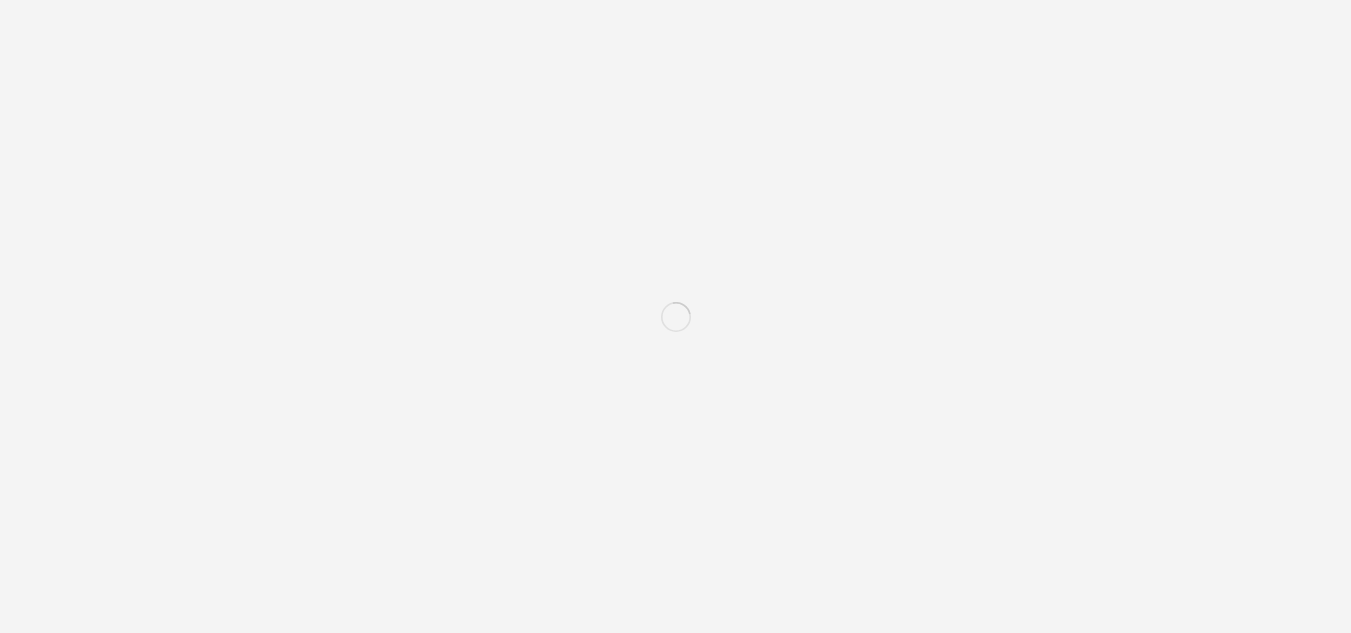 scroll, scrollTop: 0, scrollLeft: 0, axis: both 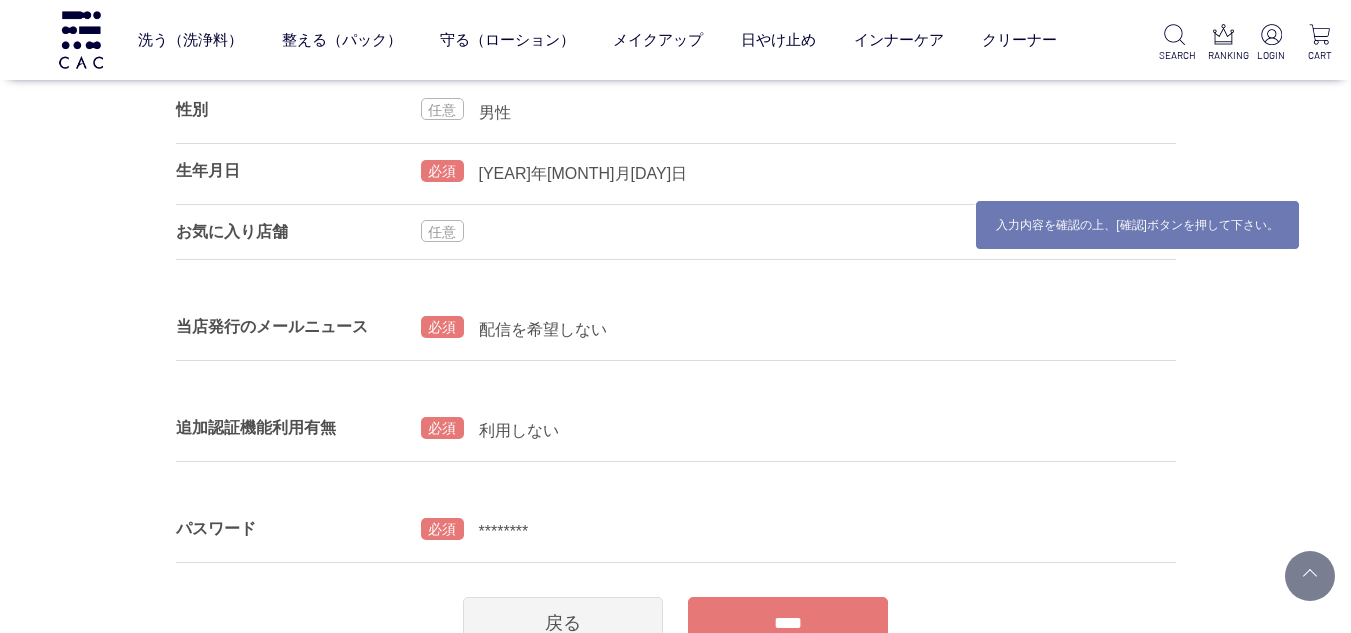 click on "****" at bounding box center [788, 623] 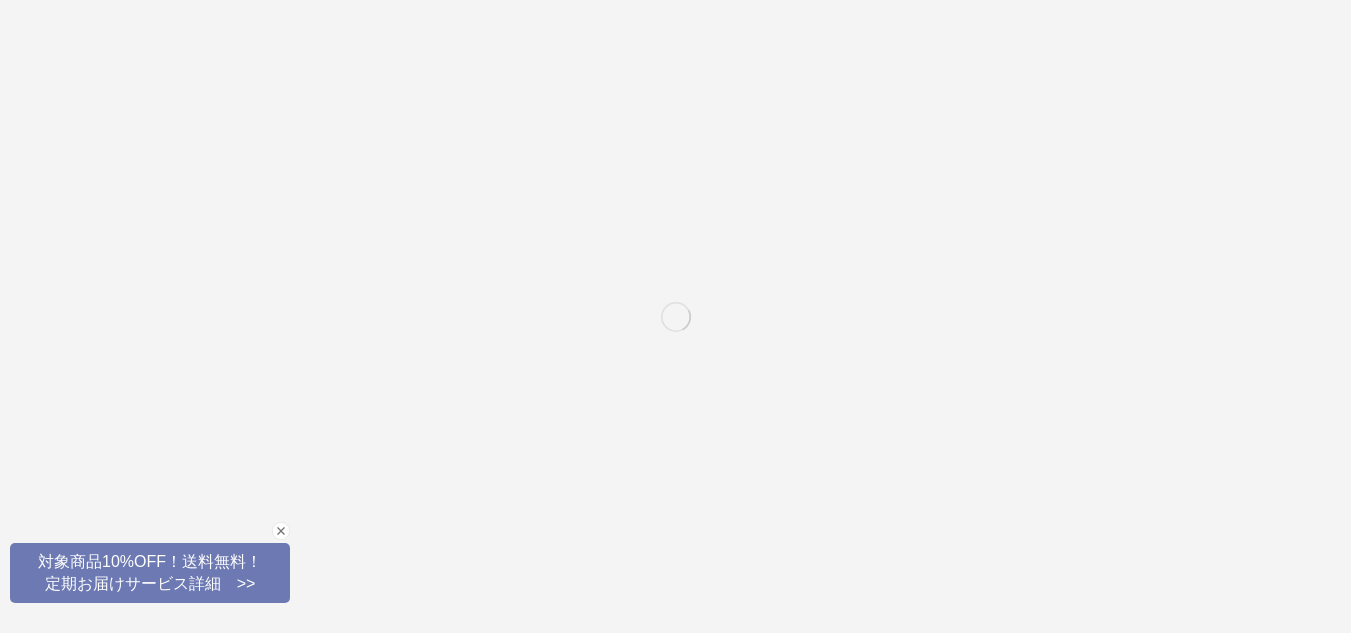 scroll, scrollTop: 0, scrollLeft: 0, axis: both 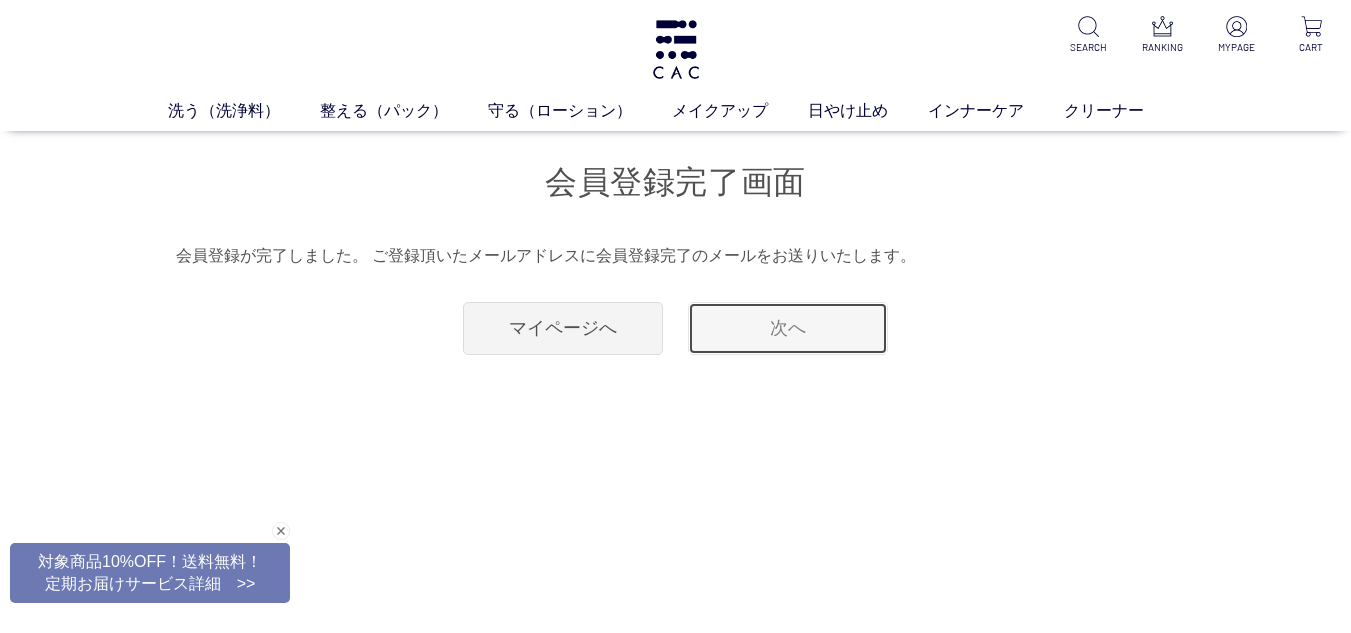 click on "次へ" at bounding box center (788, 328) 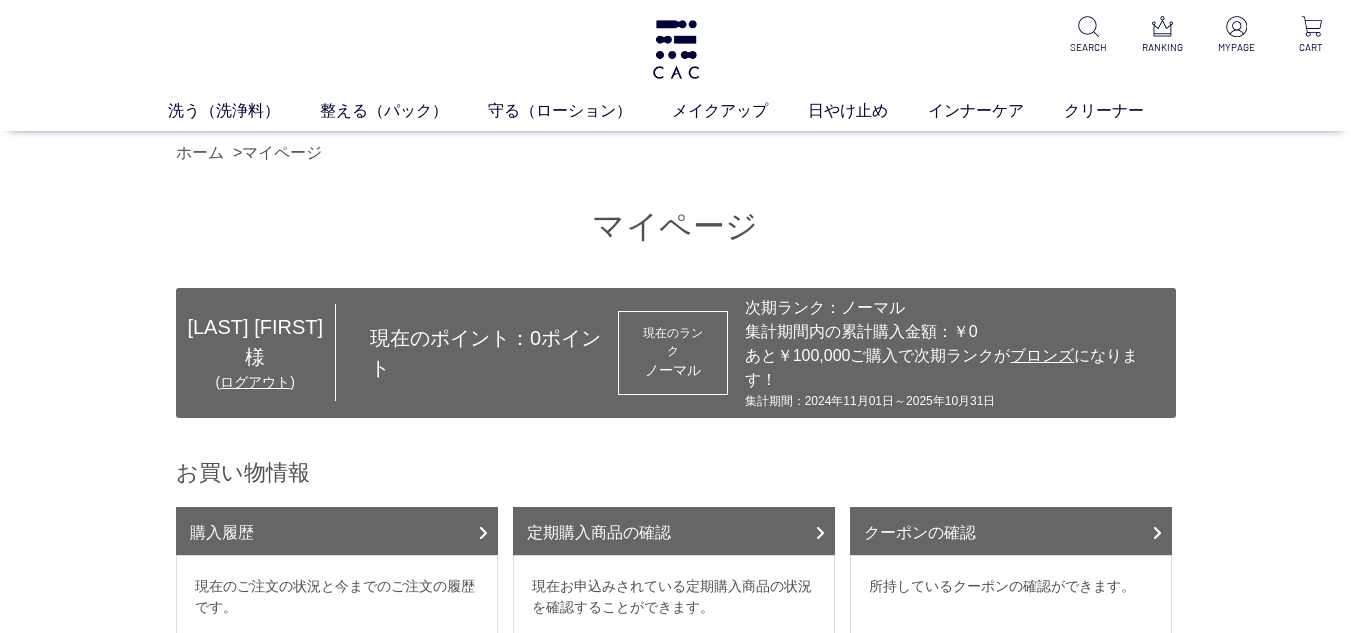 scroll, scrollTop: 0, scrollLeft: 0, axis: both 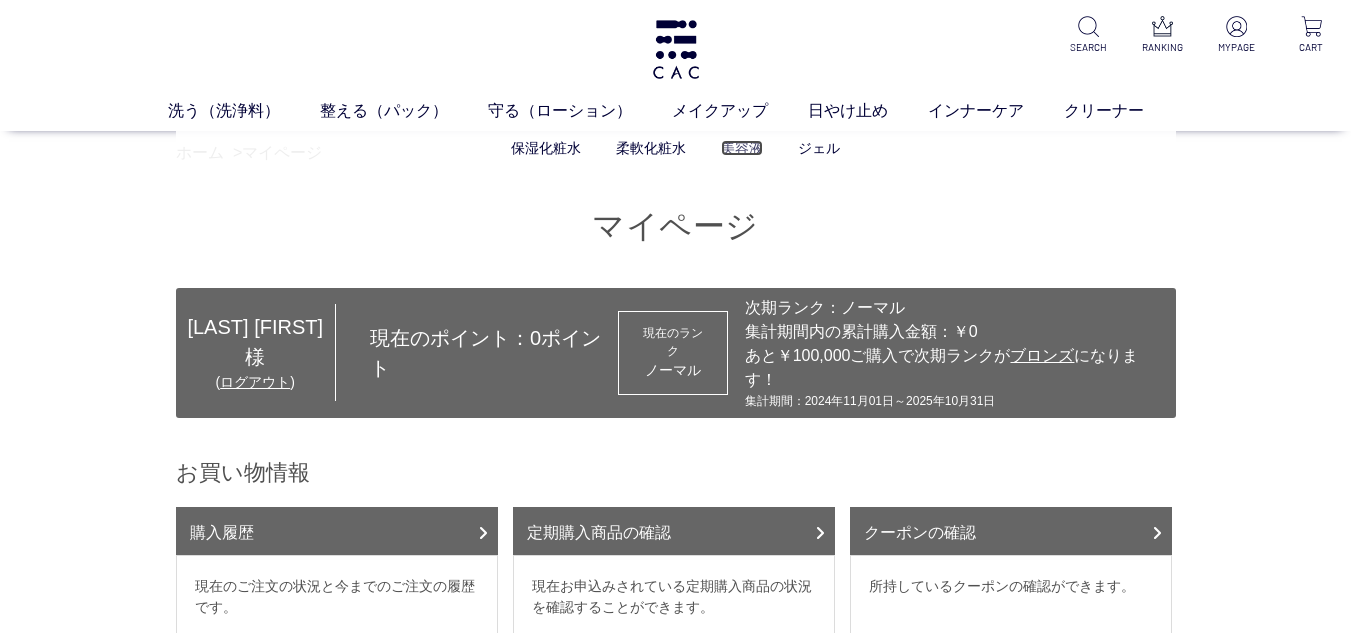 click on "美容液" at bounding box center (742, 148) 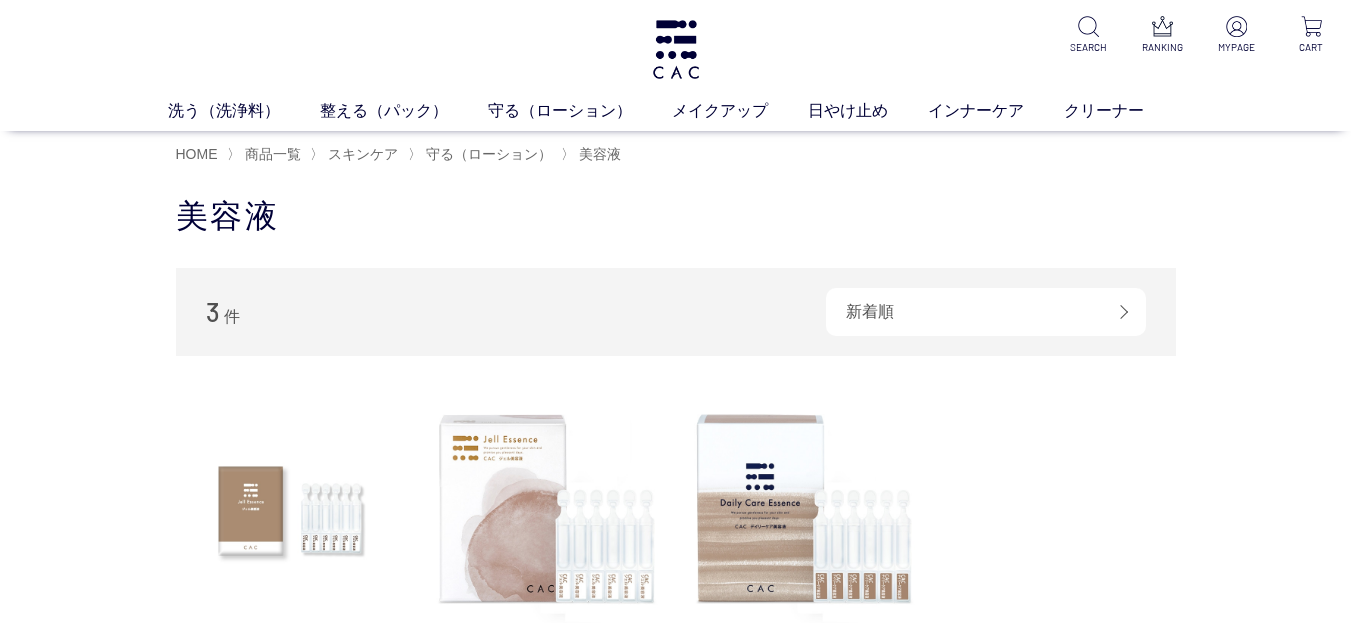 scroll, scrollTop: 0, scrollLeft: 0, axis: both 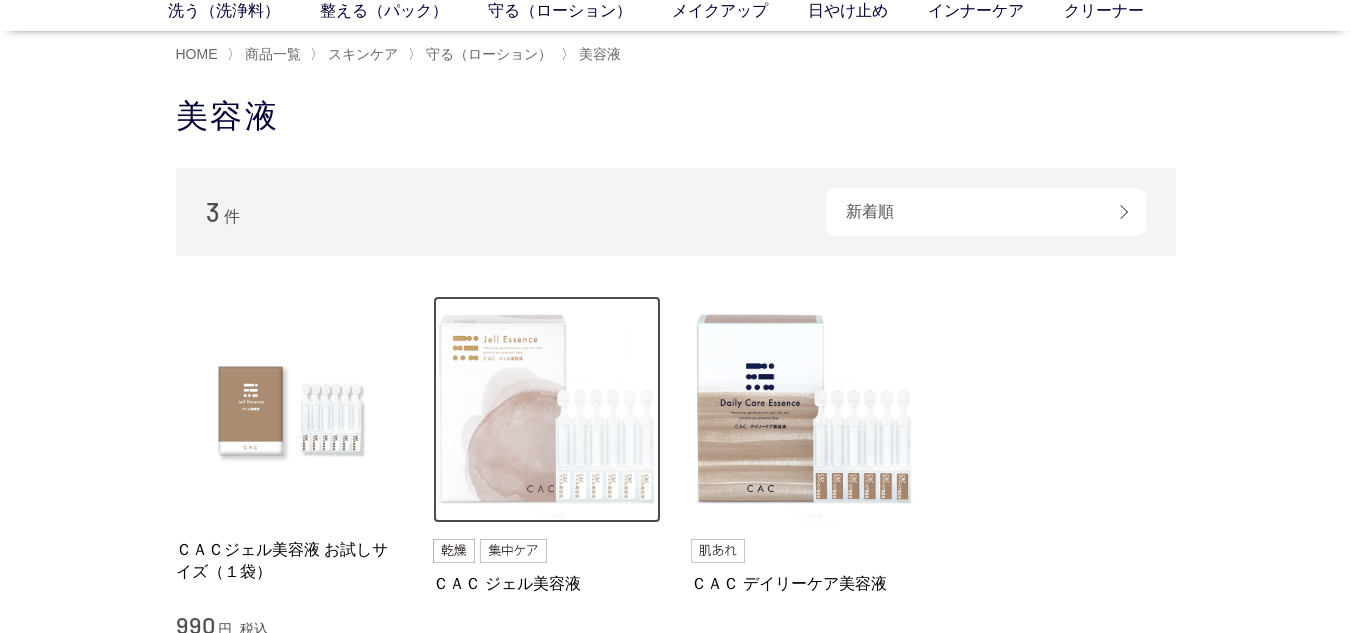 click at bounding box center (547, 410) 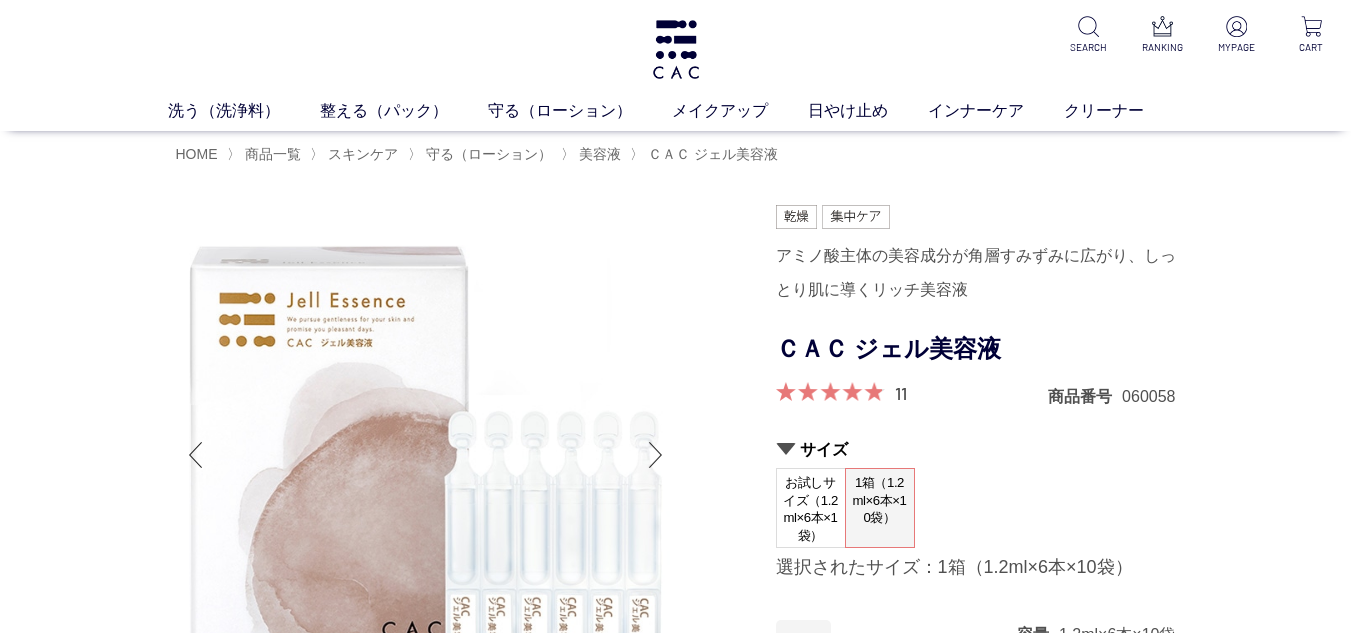 scroll, scrollTop: 0, scrollLeft: 0, axis: both 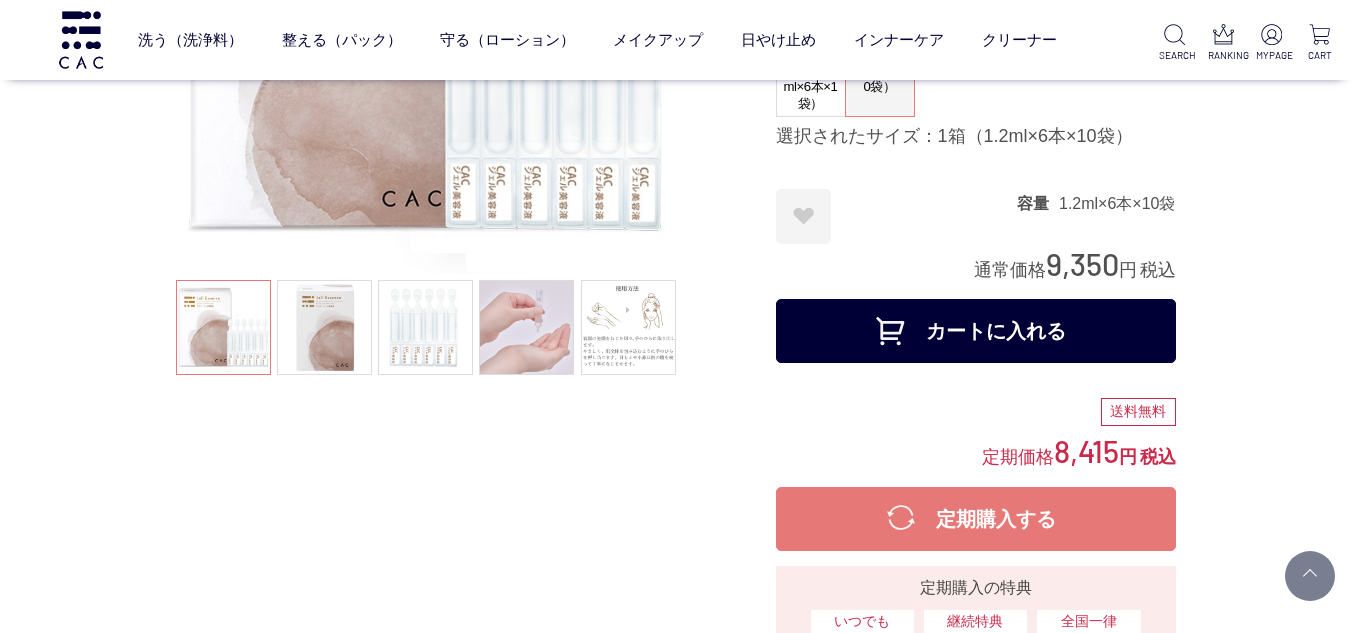 click on "カートに入れる" at bounding box center [976, 331] 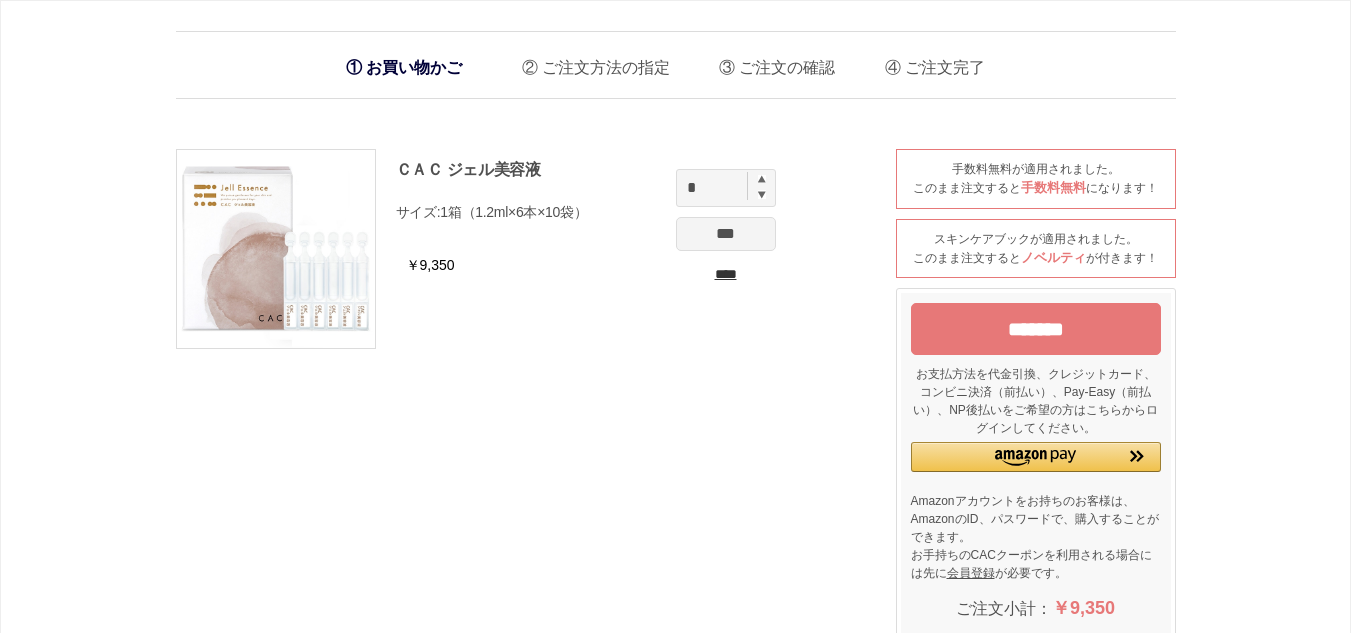 scroll, scrollTop: 0, scrollLeft: 0, axis: both 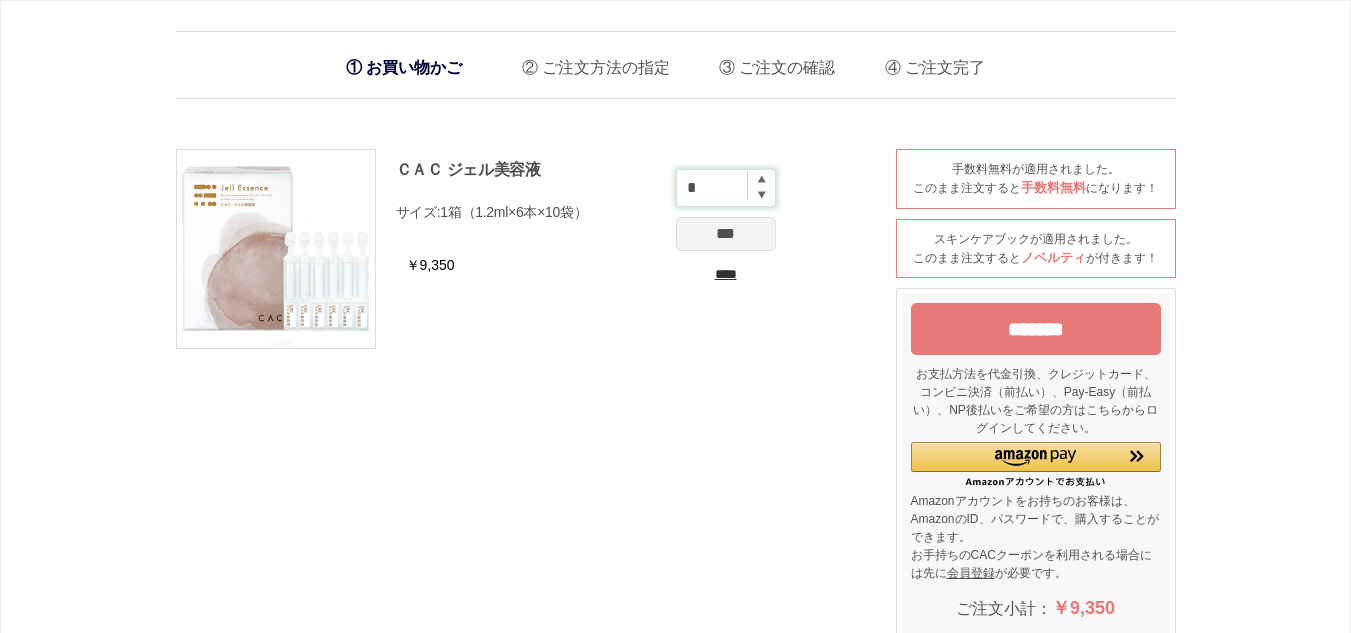 click on "*" at bounding box center [726, 188] 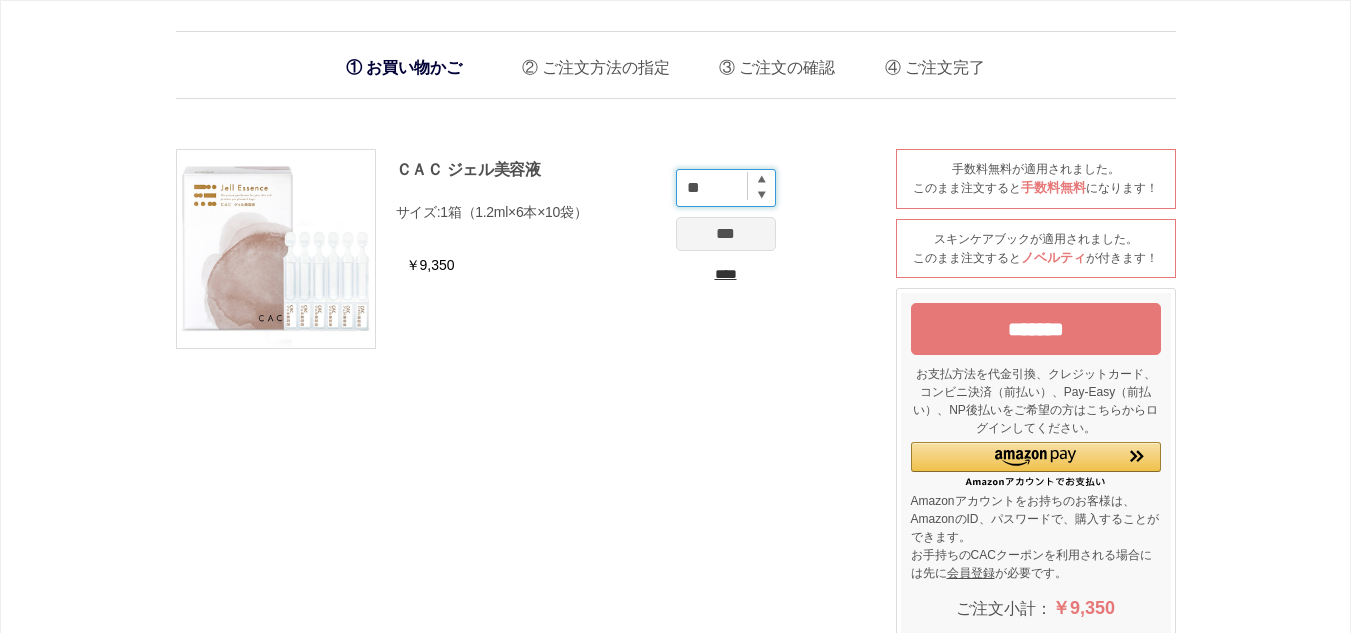 type on "**" 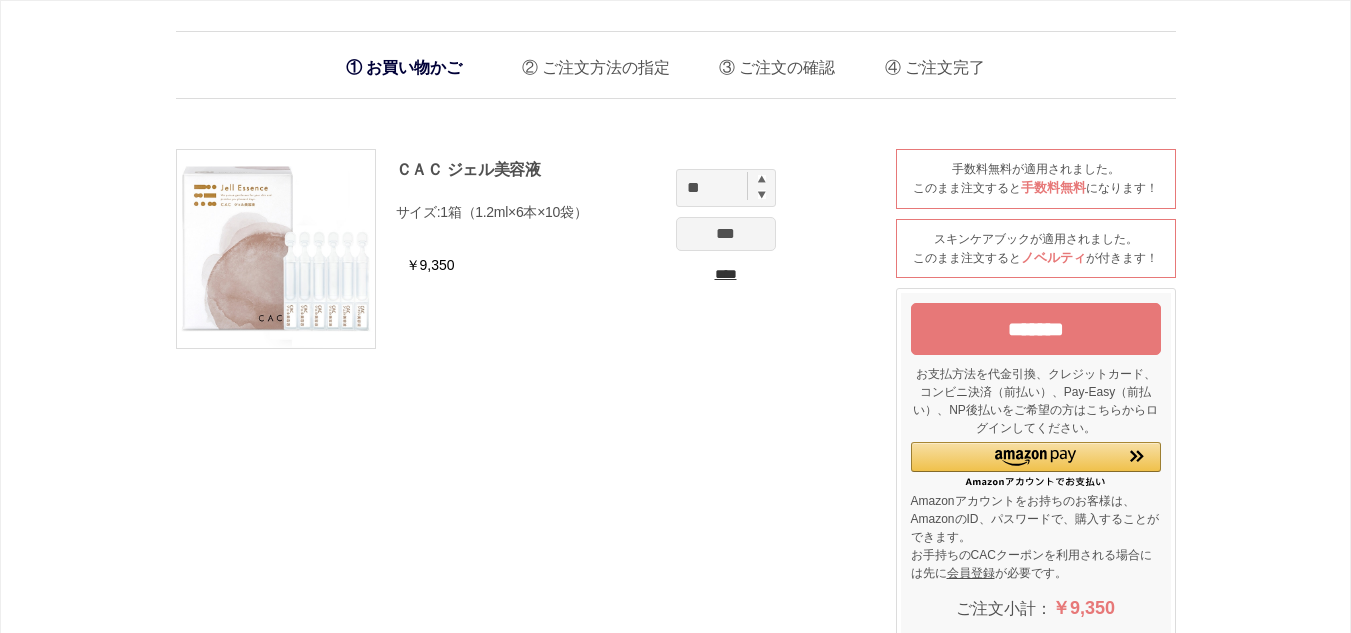 click on "***" at bounding box center [726, 234] 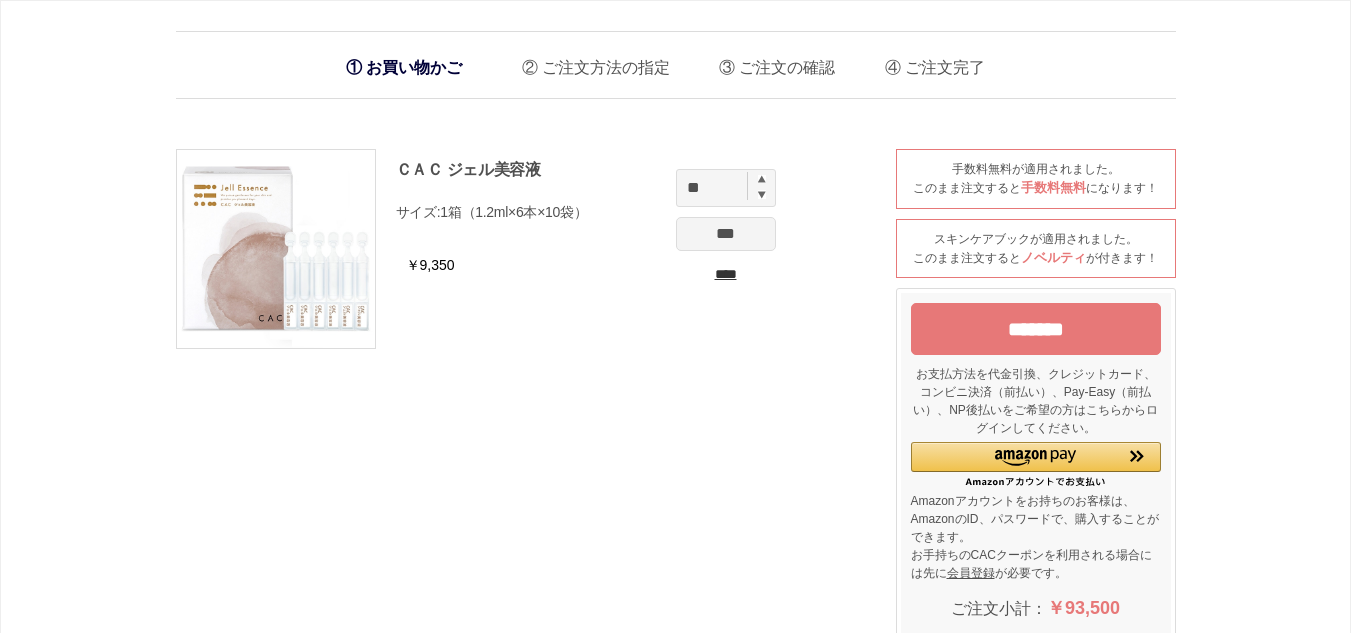 scroll, scrollTop: 0, scrollLeft: 0, axis: both 